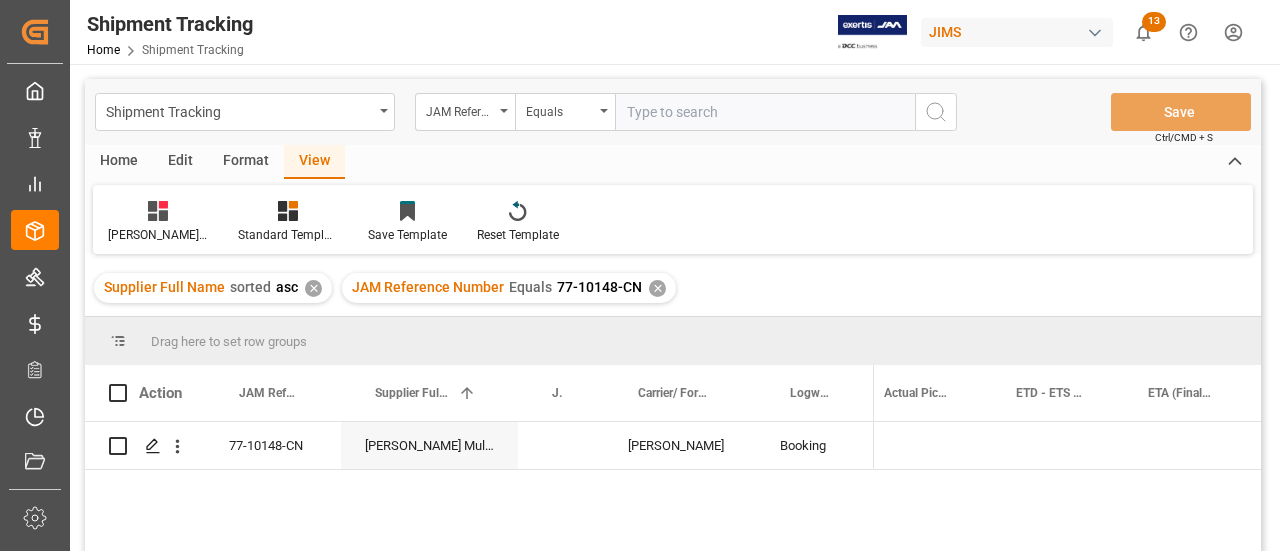 scroll, scrollTop: 0, scrollLeft: 0, axis: both 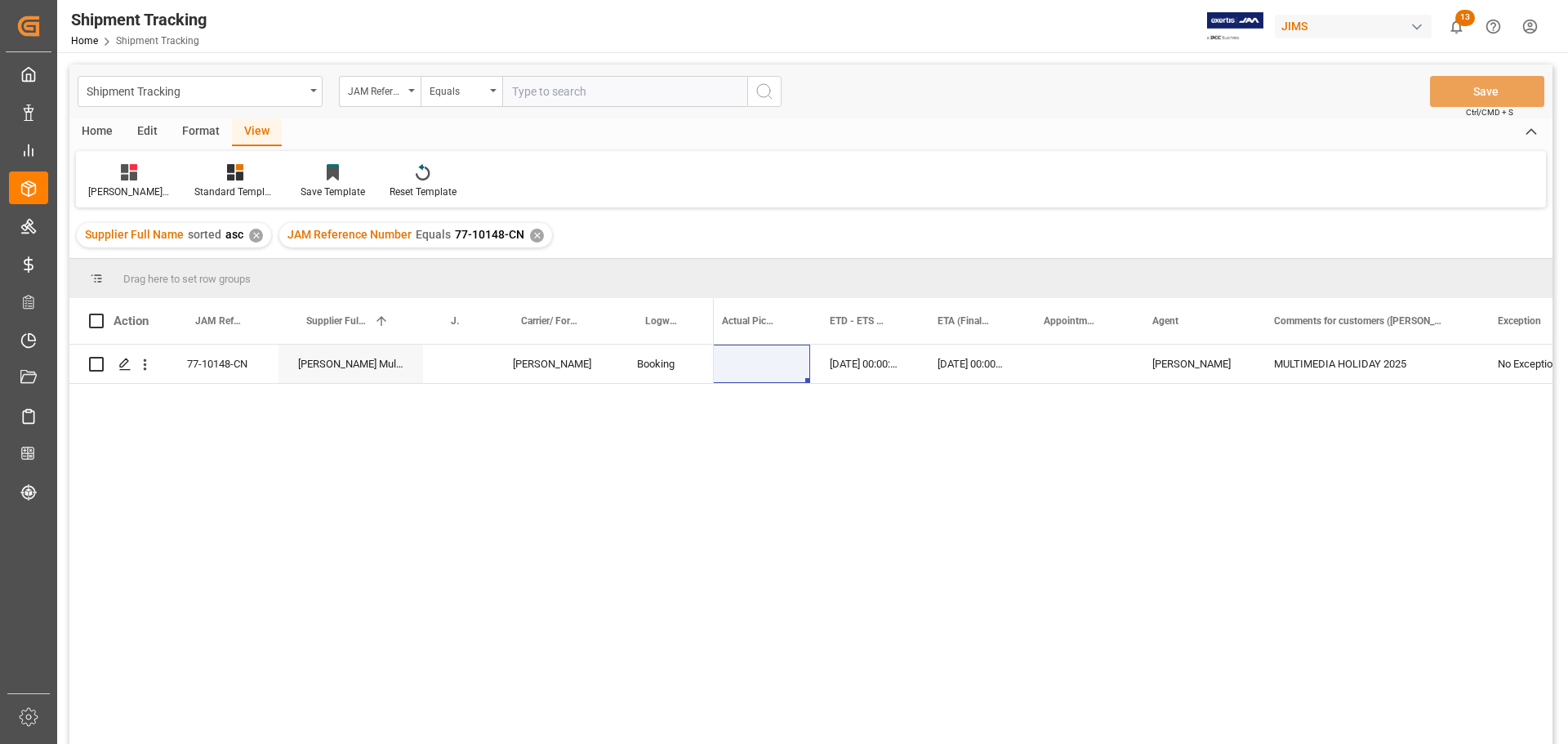 click on "✕" at bounding box center [537, 235] 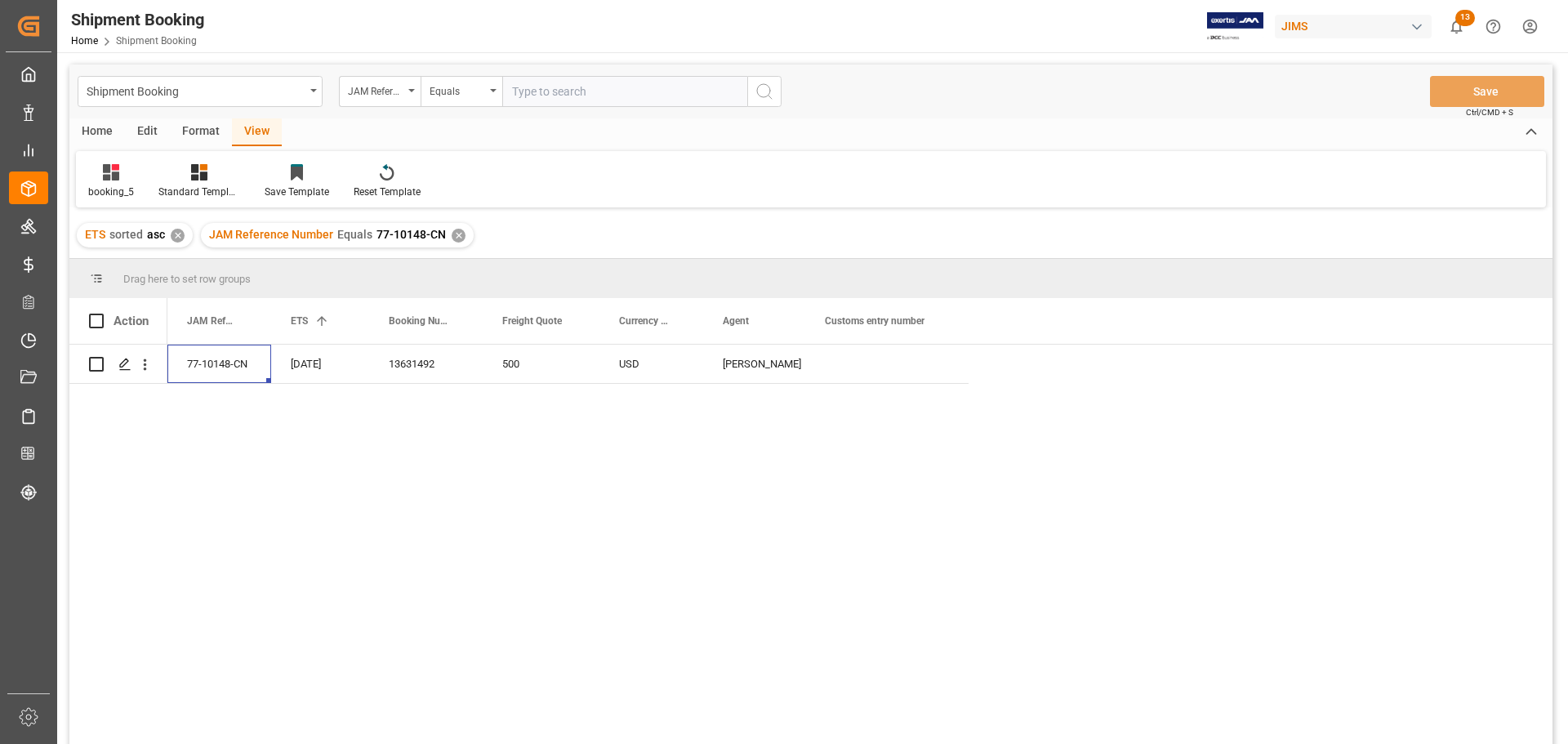 scroll, scrollTop: 0, scrollLeft: 0, axis: both 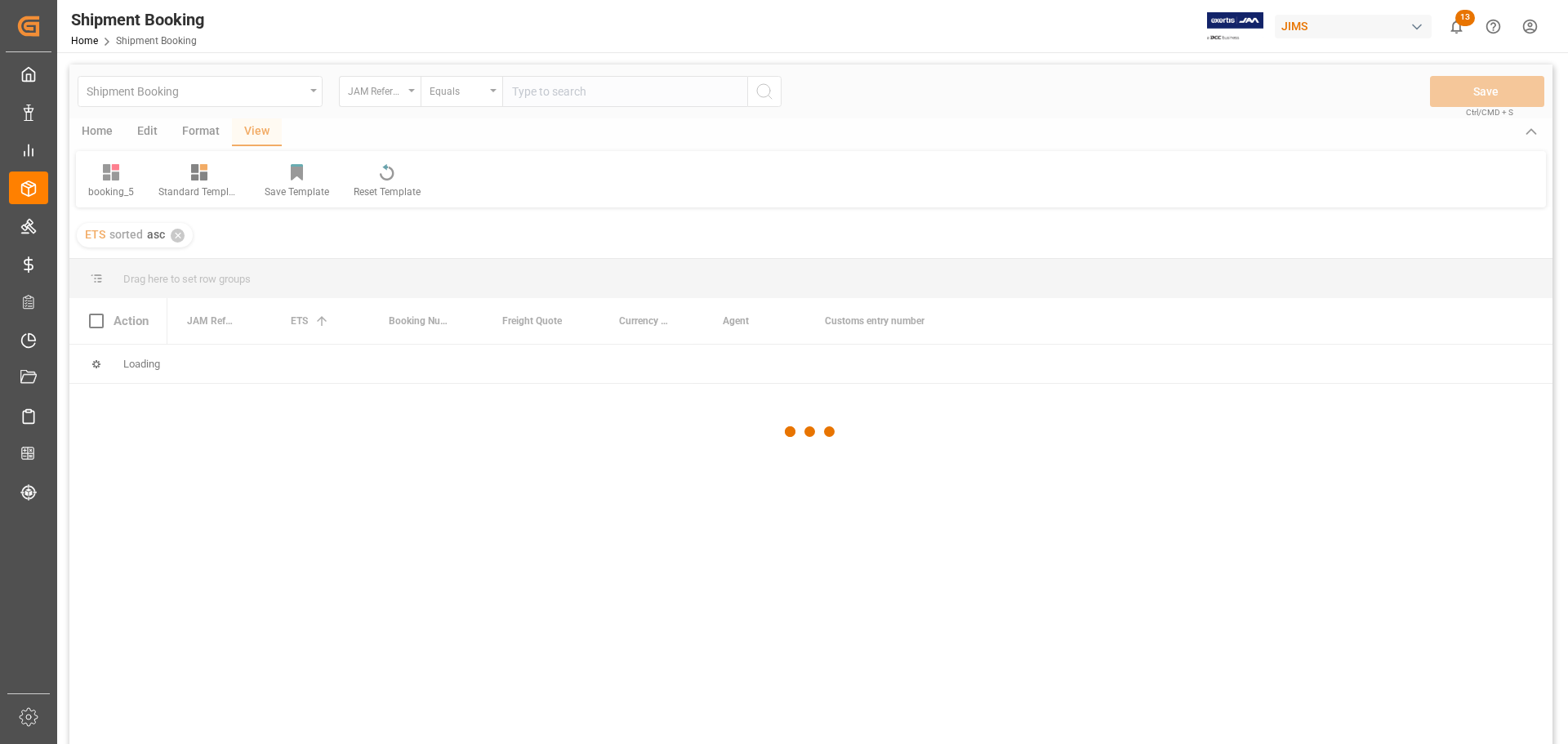 click at bounding box center [811, 431] 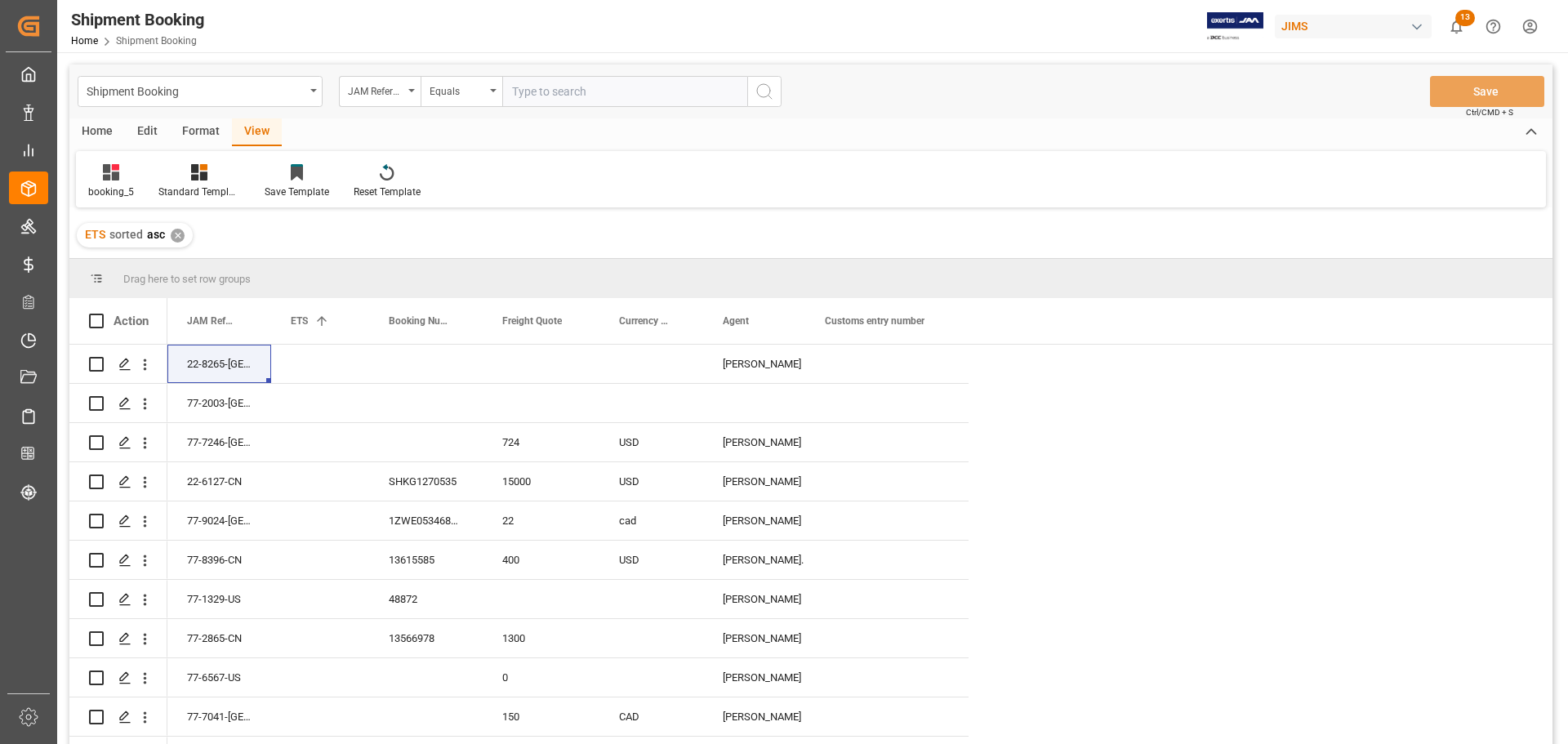 click at bounding box center [625, 91] 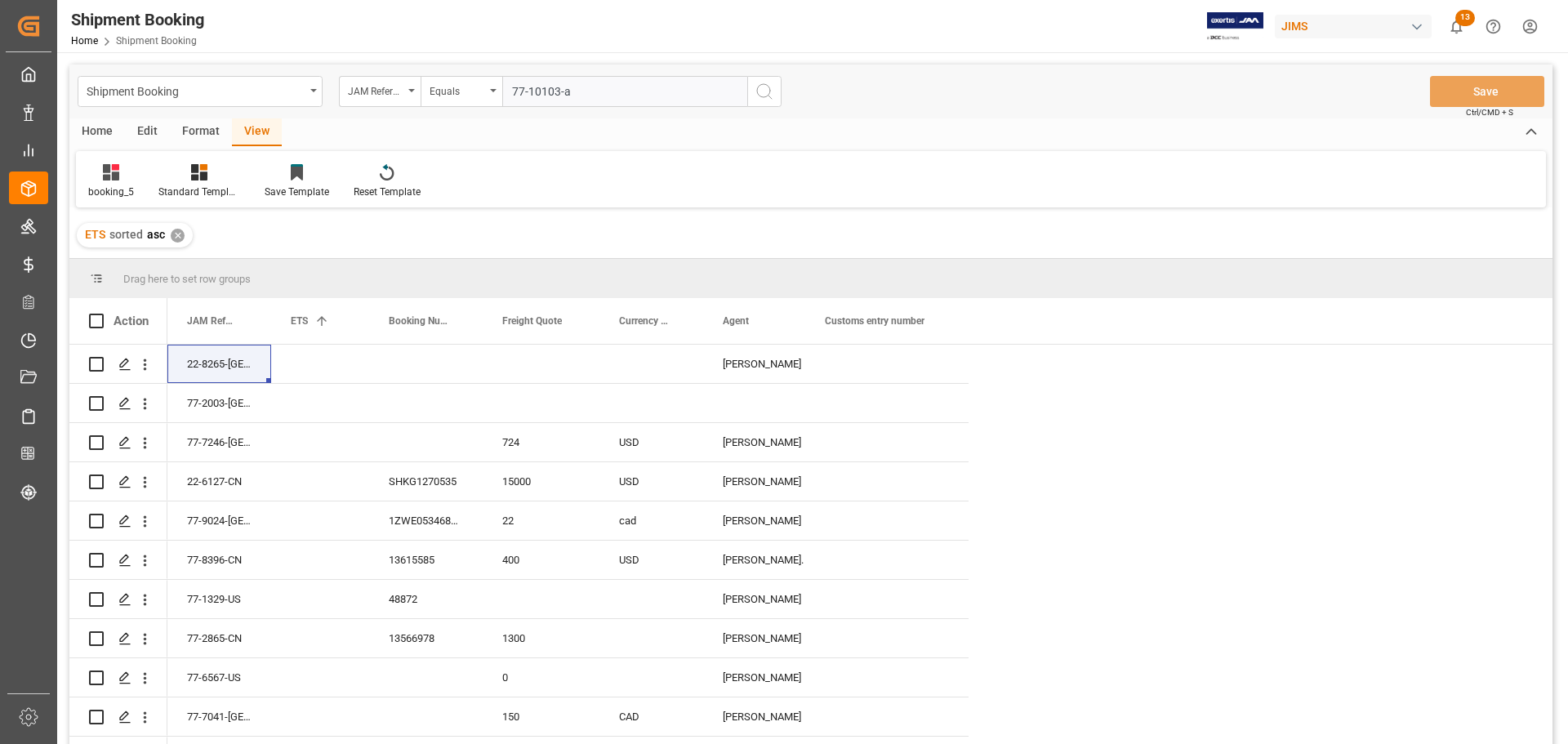 type on "77-10103-au" 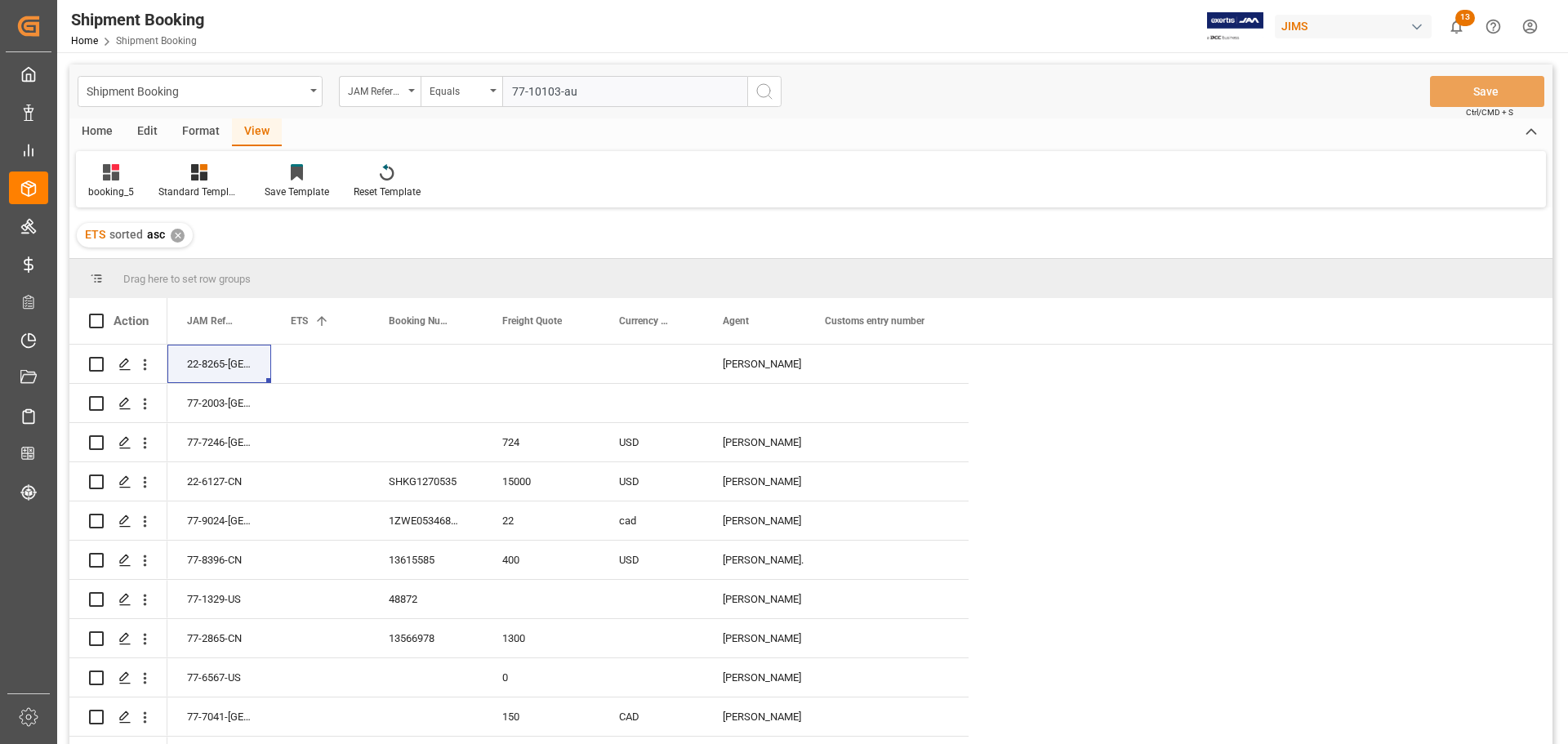 type 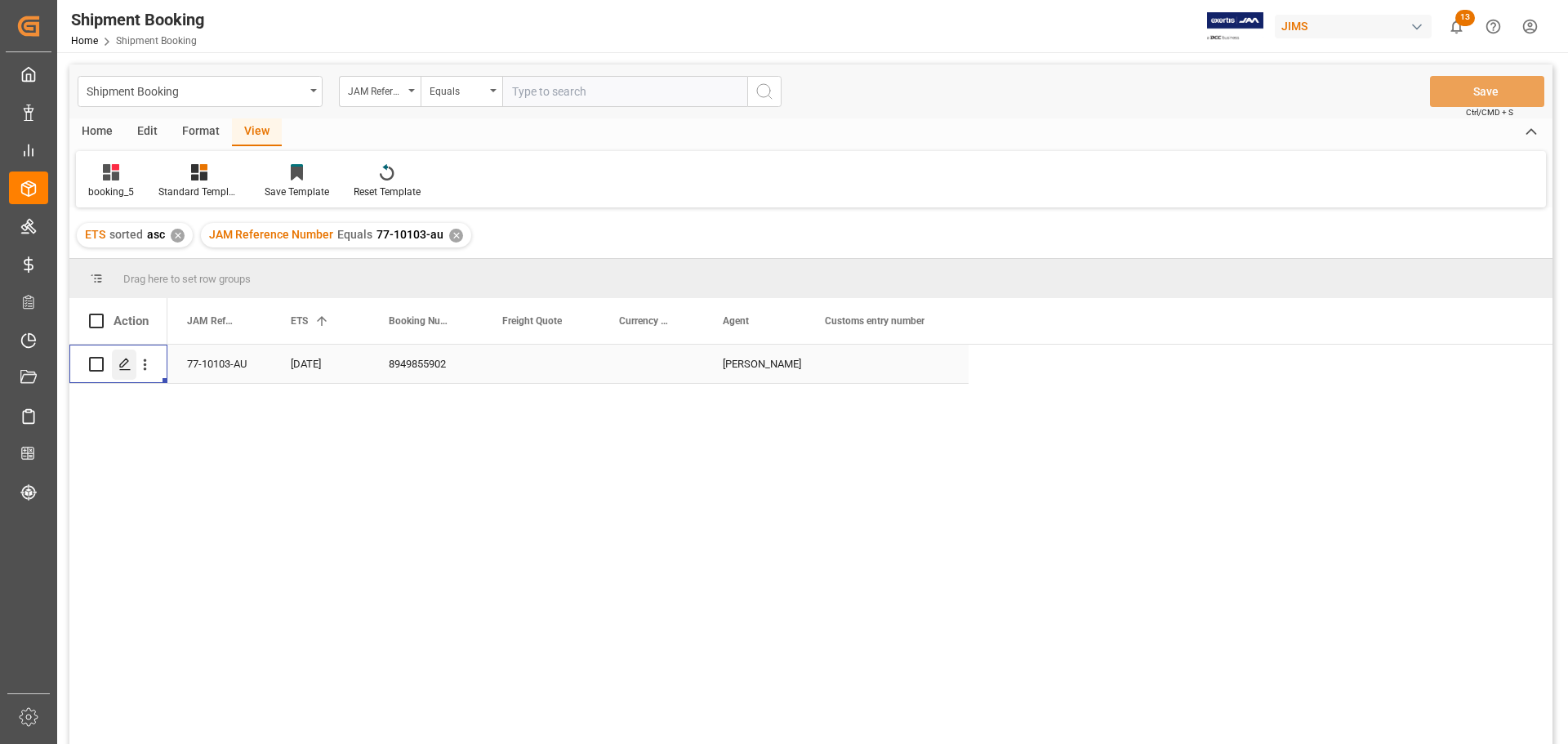 click at bounding box center (124, 364) 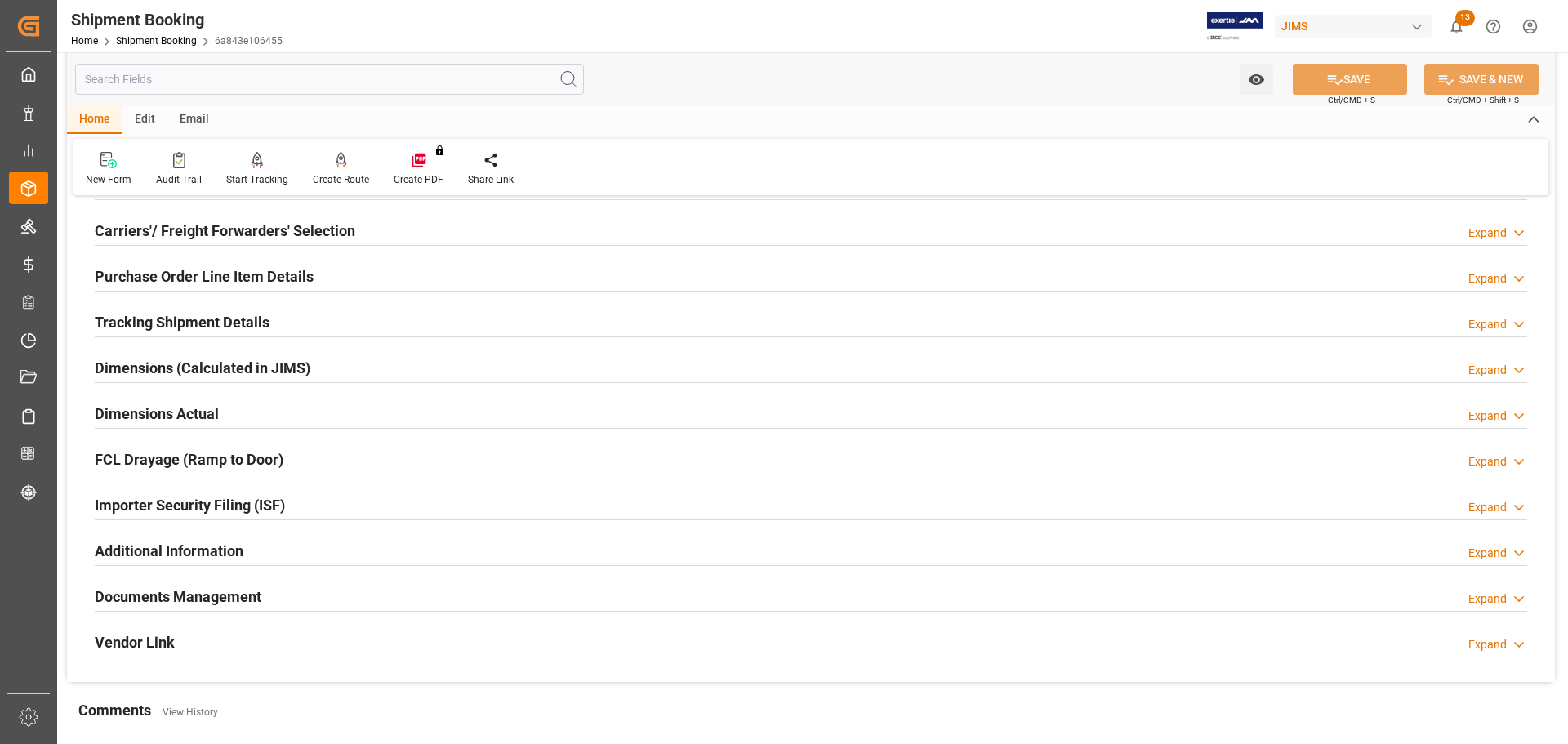 scroll, scrollTop: 327, scrollLeft: 0, axis: vertical 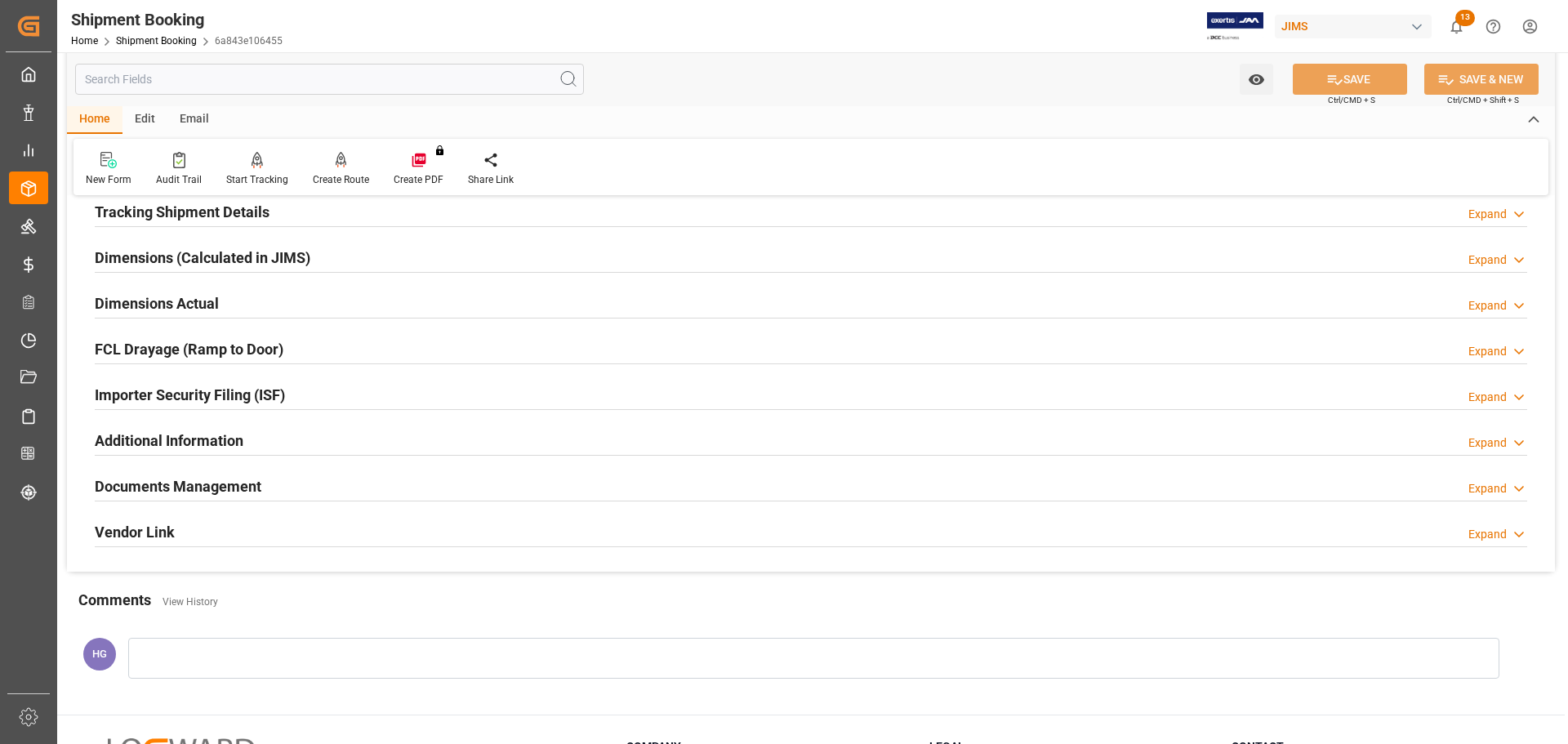 click on "Documents Management" at bounding box center (178, 486) 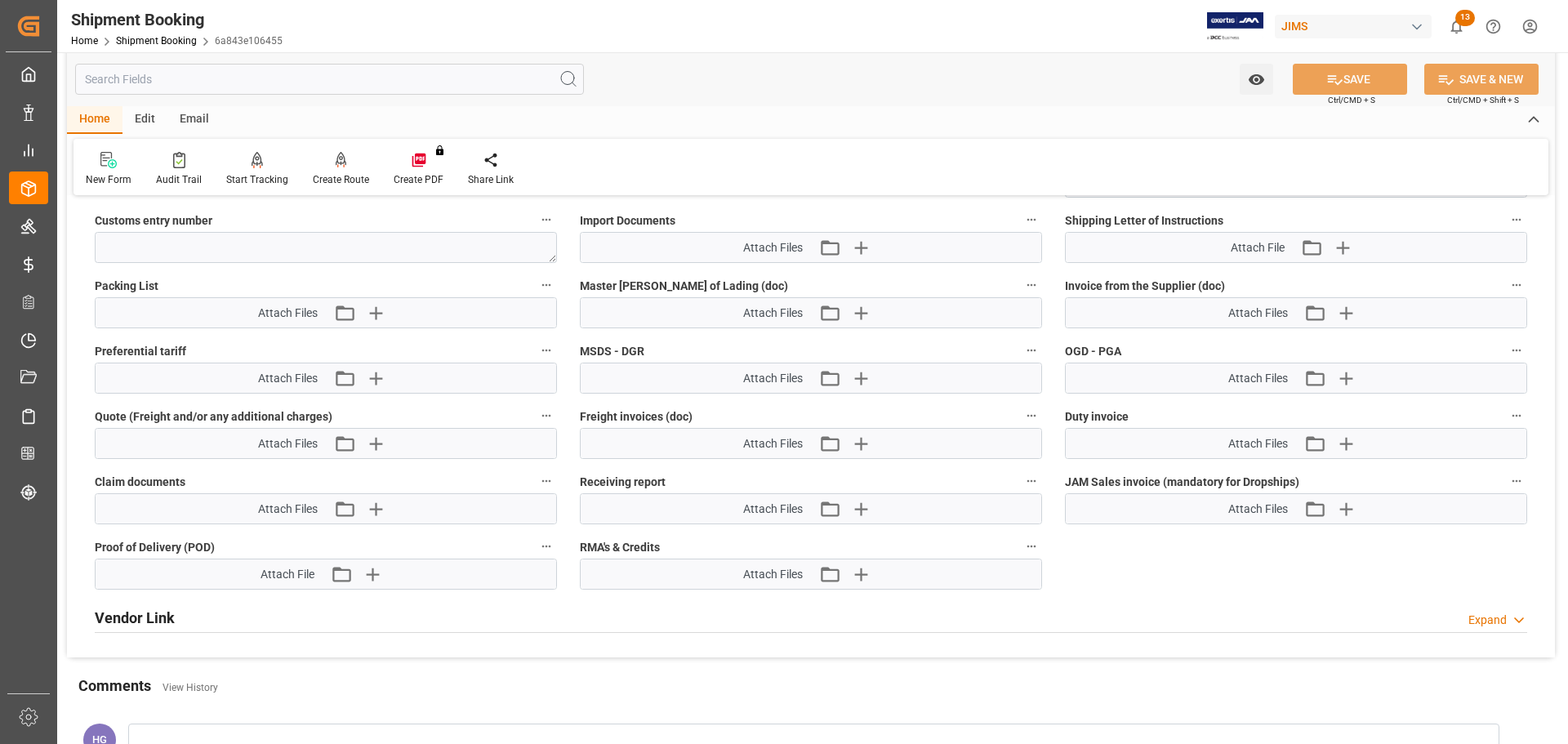 scroll, scrollTop: 898, scrollLeft: 0, axis: vertical 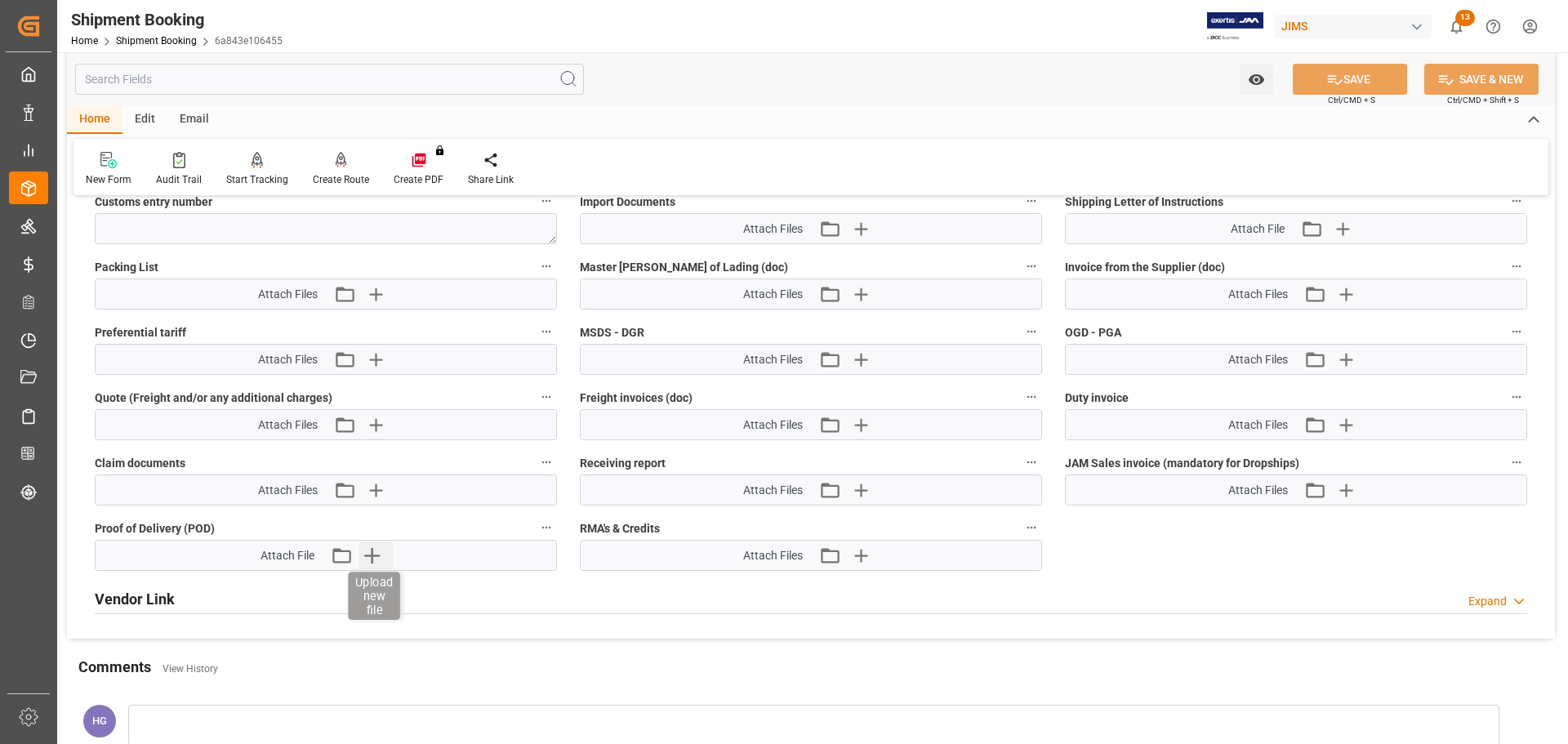 click 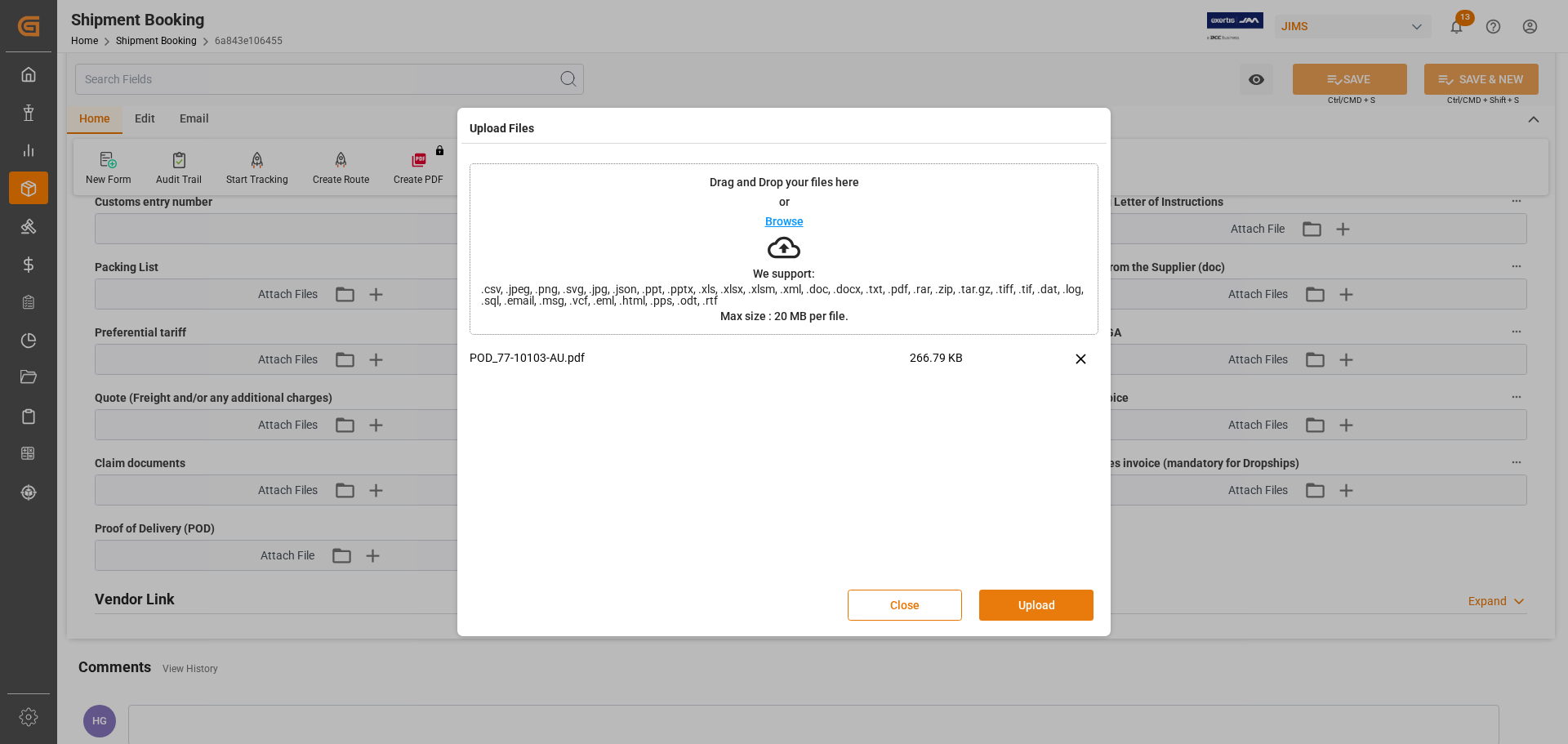 click on "Upload" at bounding box center (1036, 605) 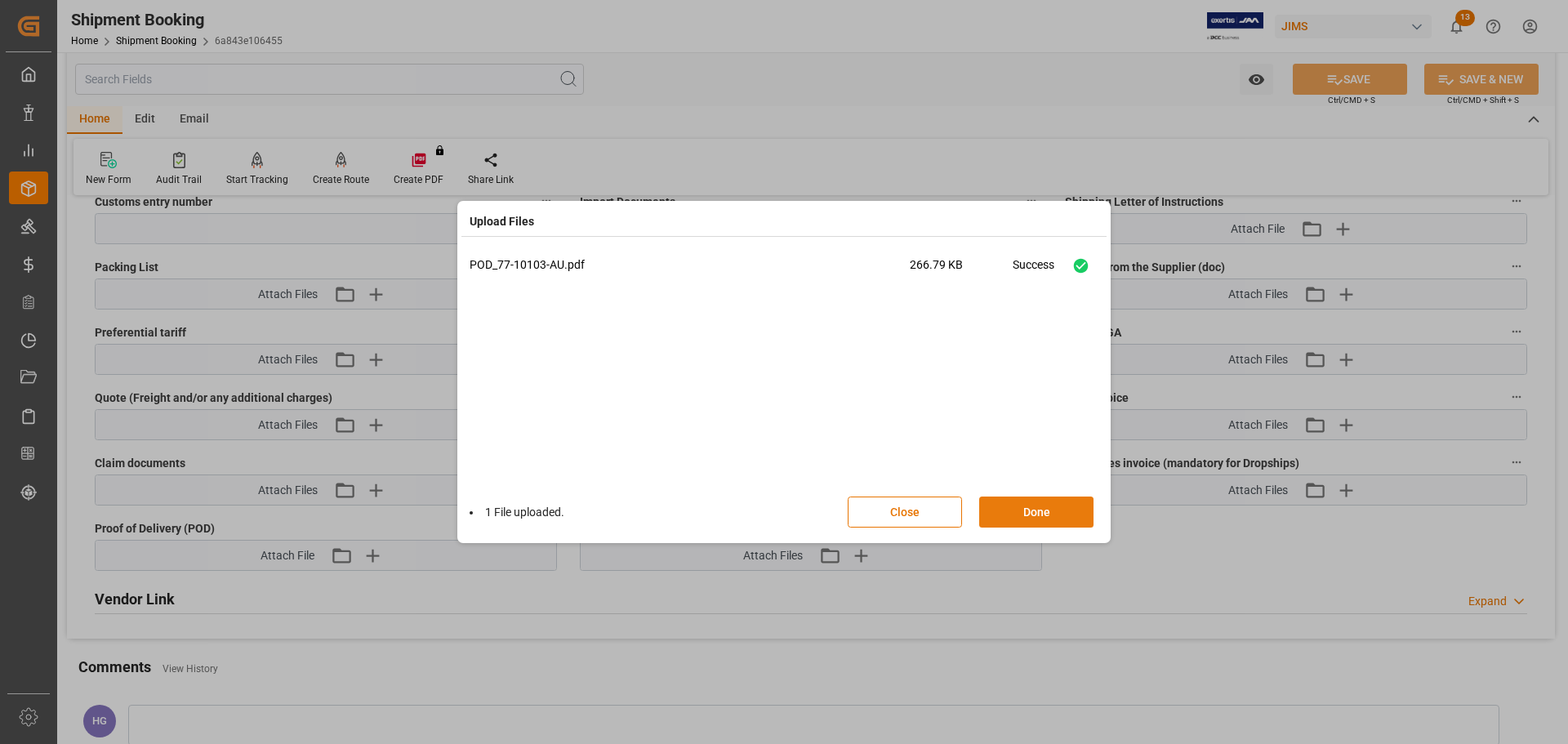 click on "Done" at bounding box center (1036, 512) 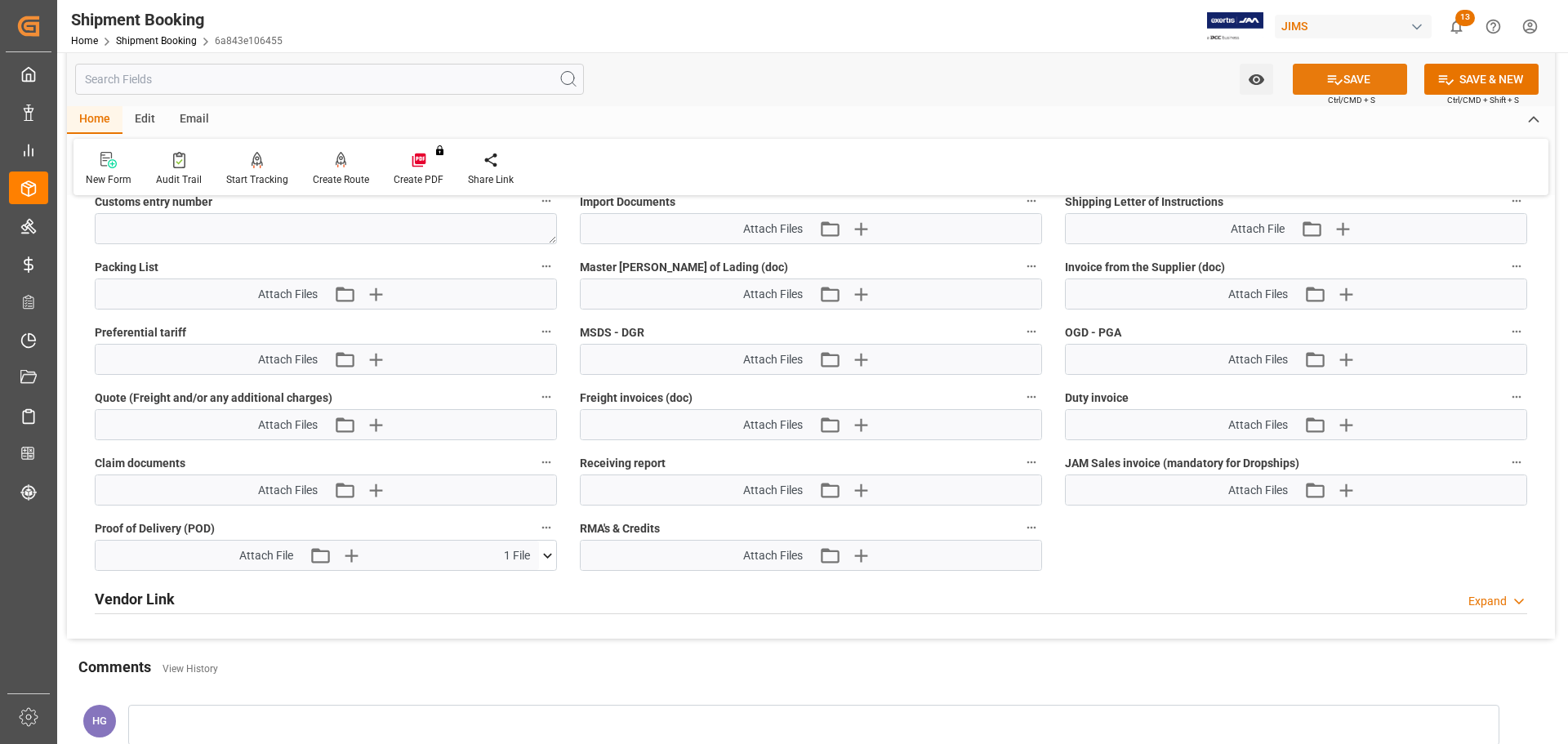 click on "SAVE" at bounding box center [1350, 79] 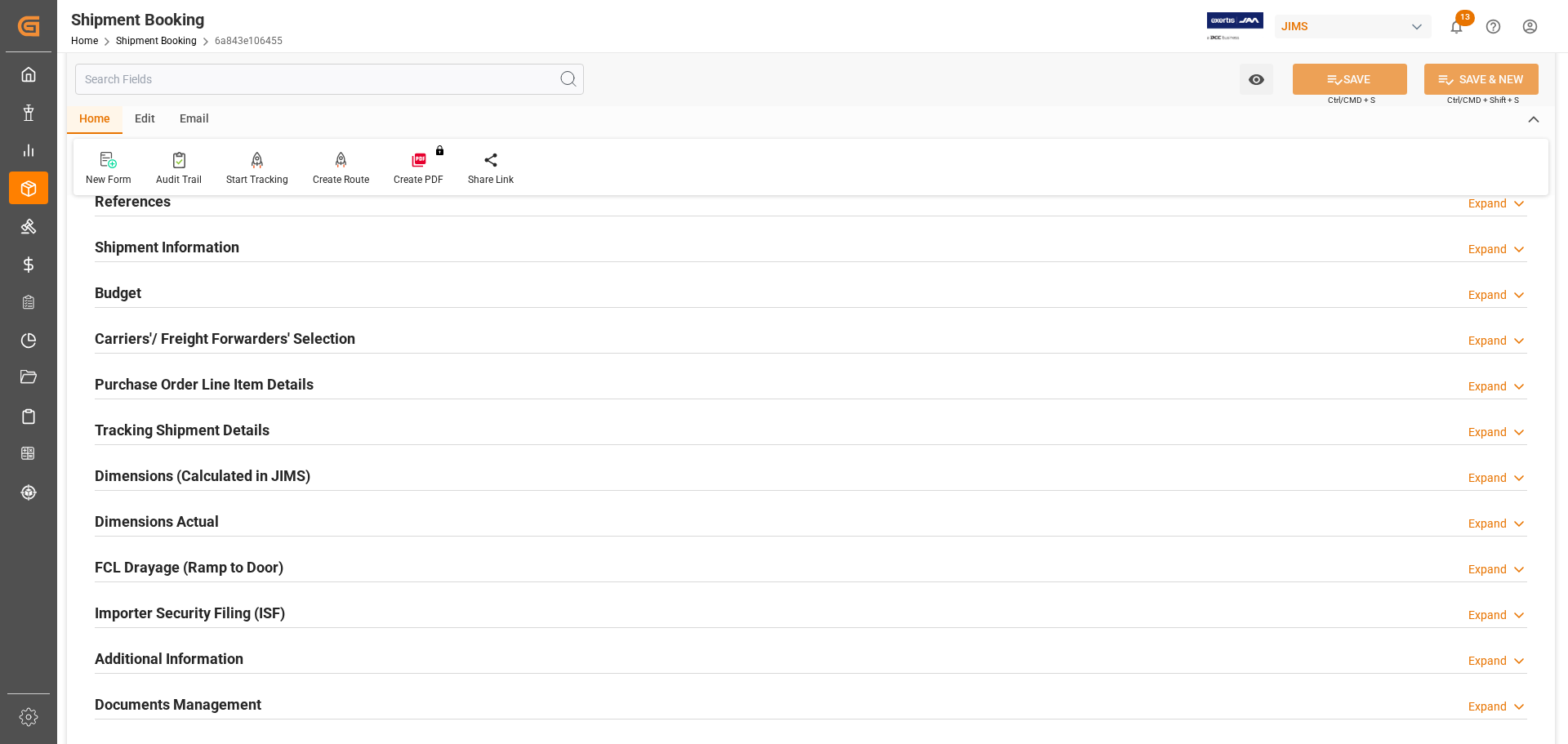 scroll, scrollTop: 0, scrollLeft: 0, axis: both 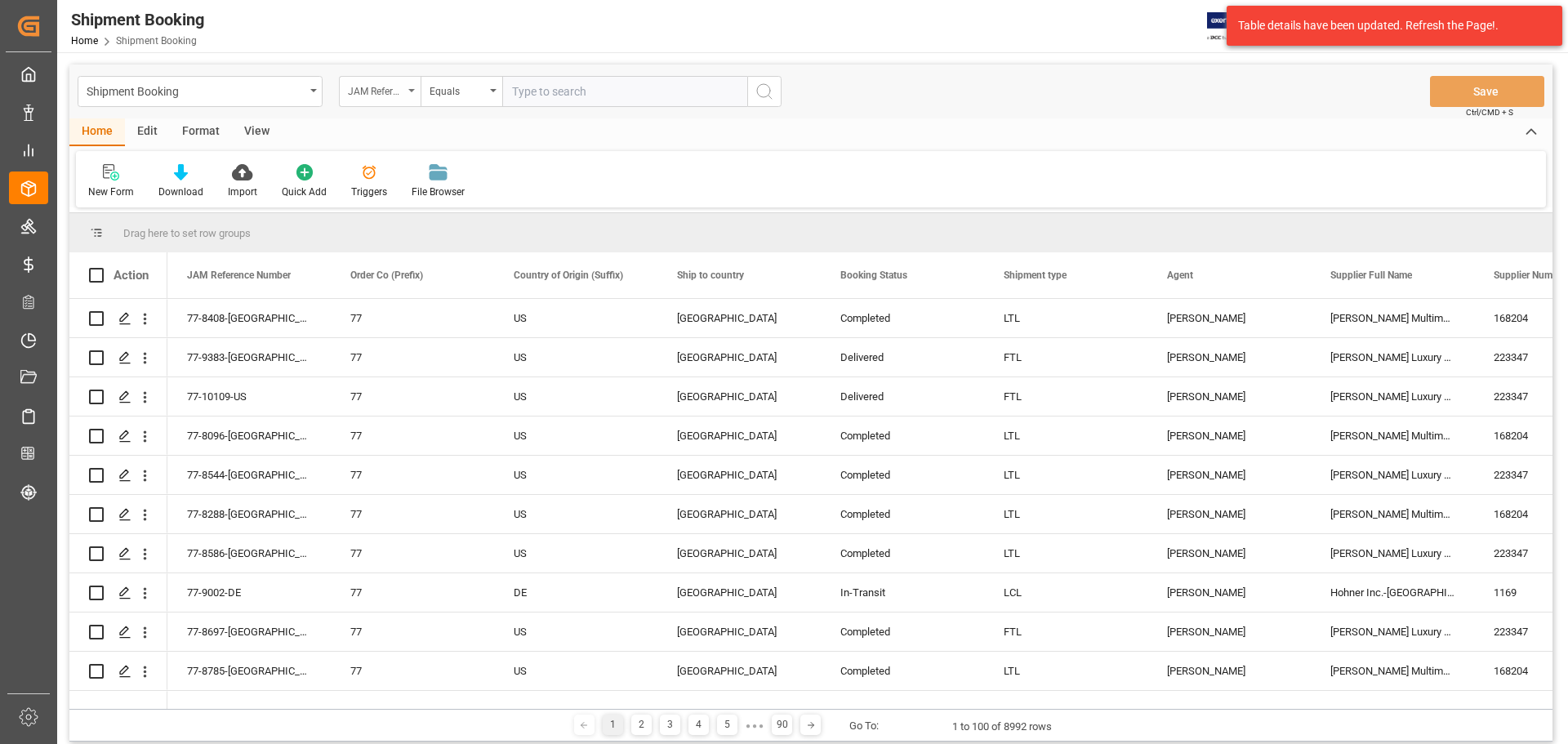 click on "JAM Reference Number" at bounding box center [376, 89] 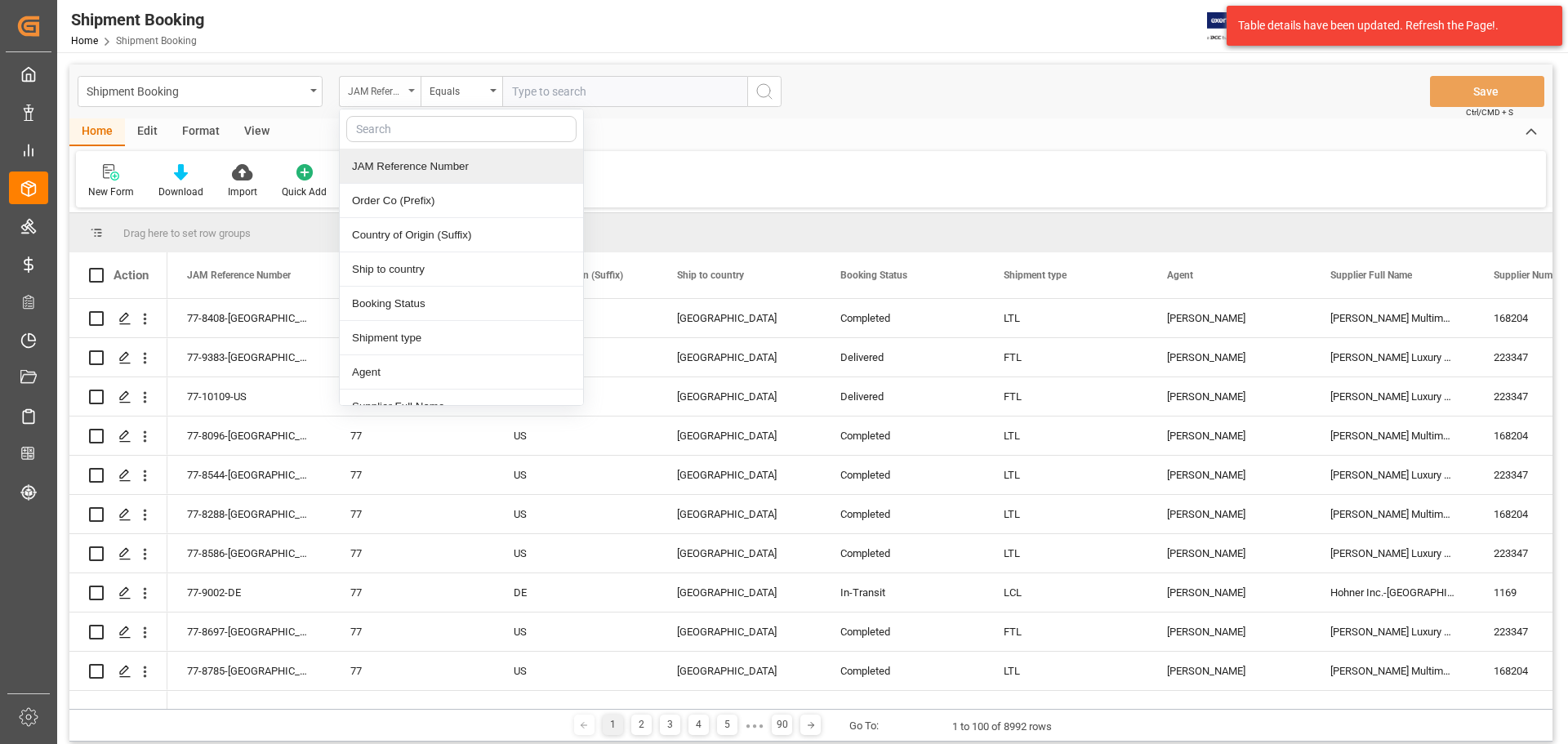 click on "JAM Reference Number" at bounding box center [376, 89] 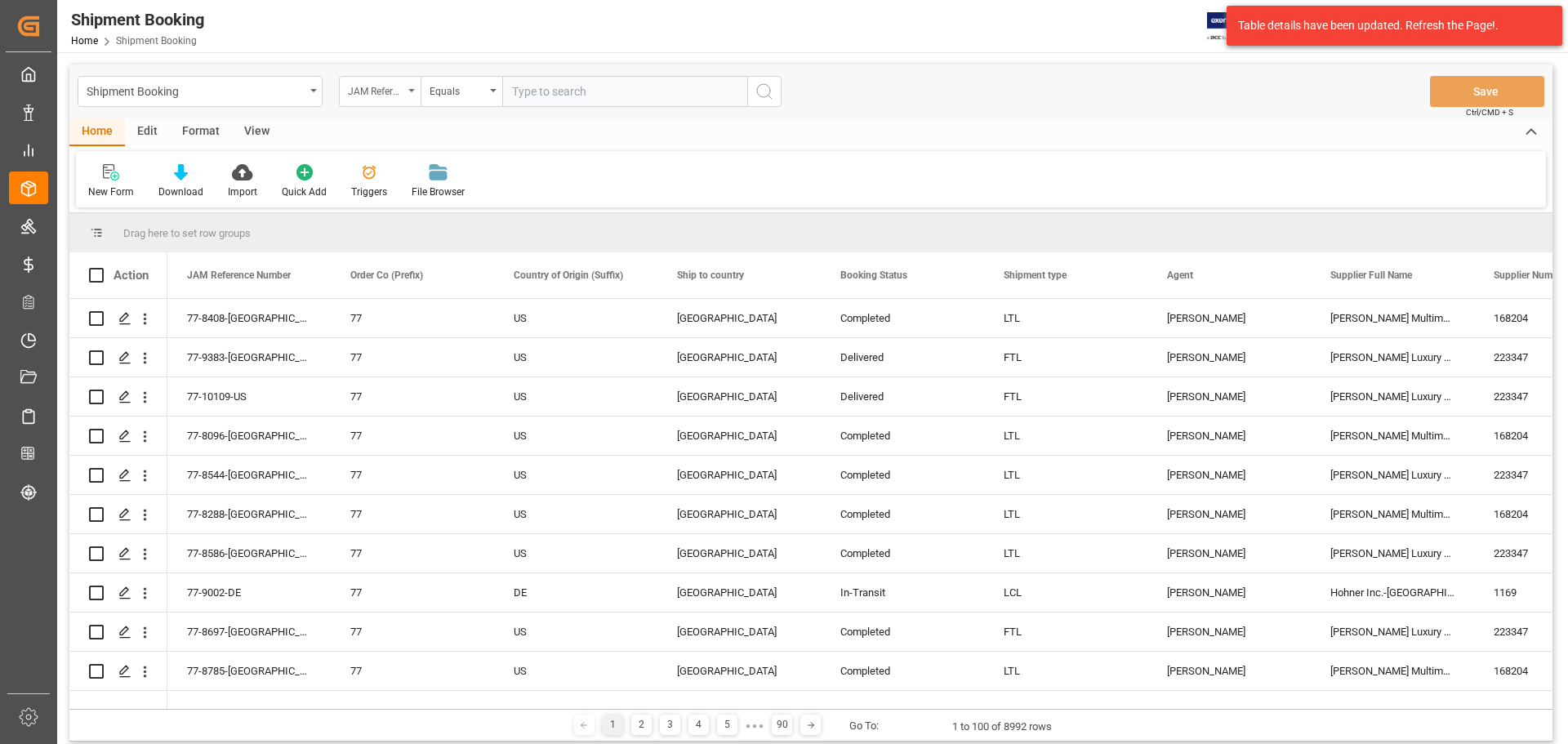 click at bounding box center [412, 91] 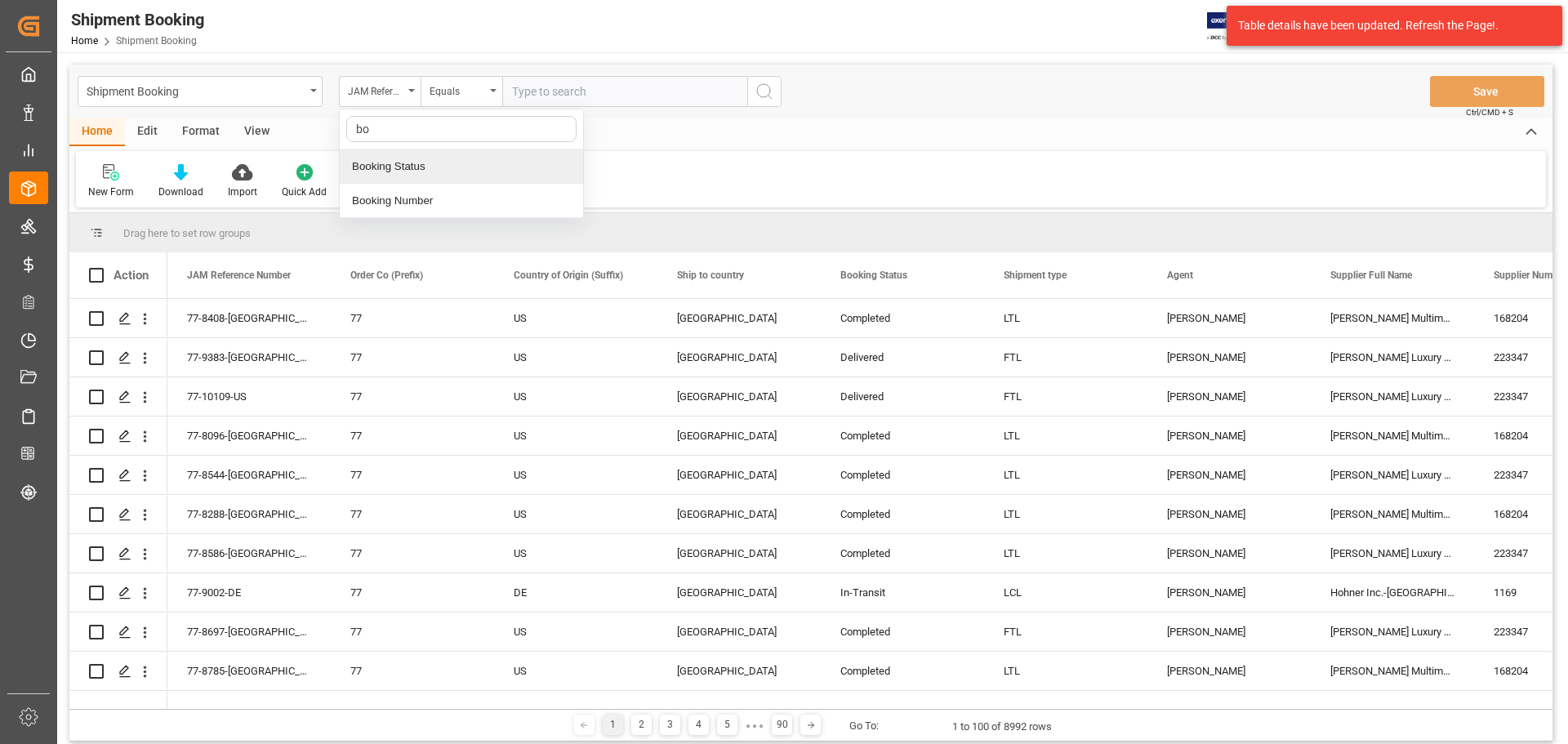 type on "b" 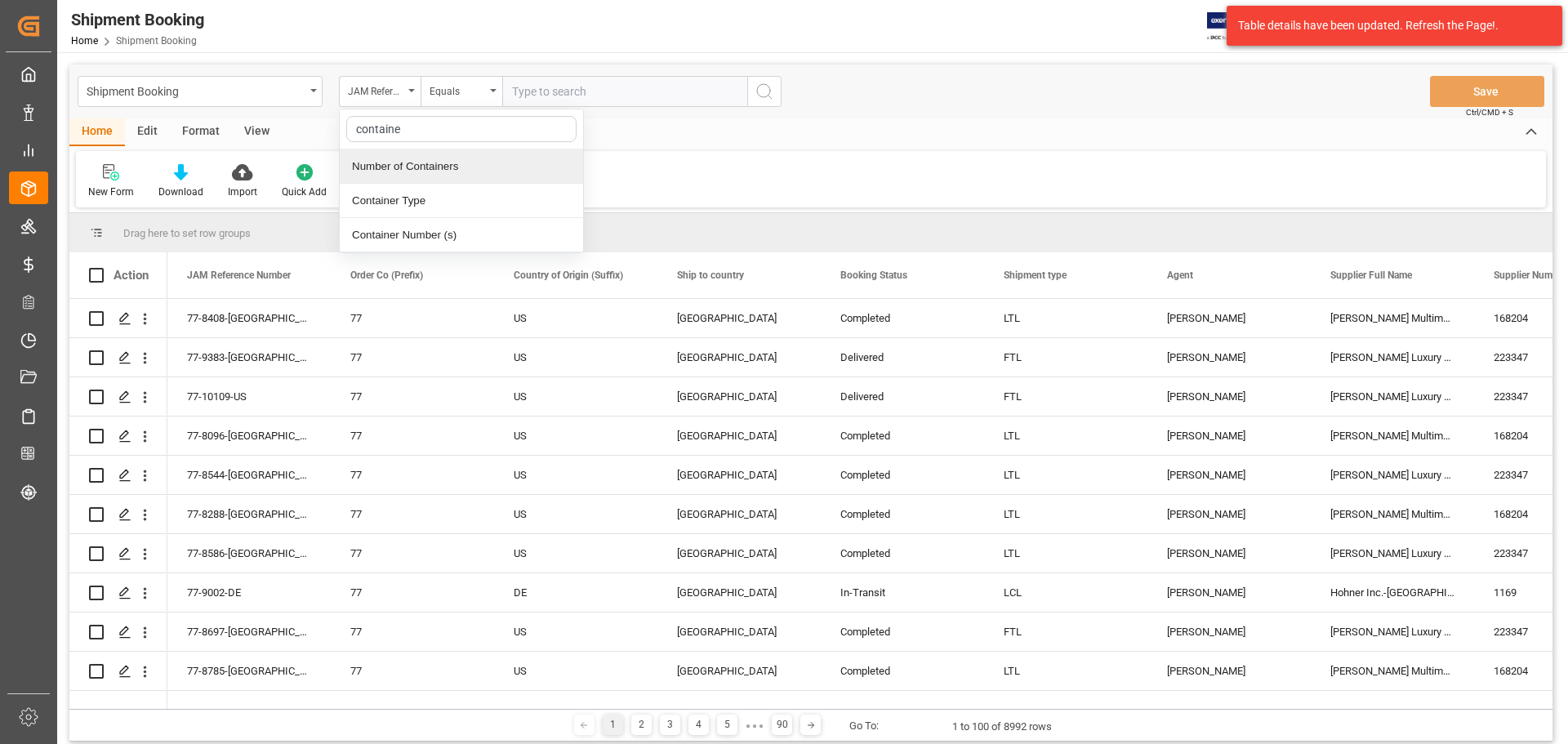 type on "container" 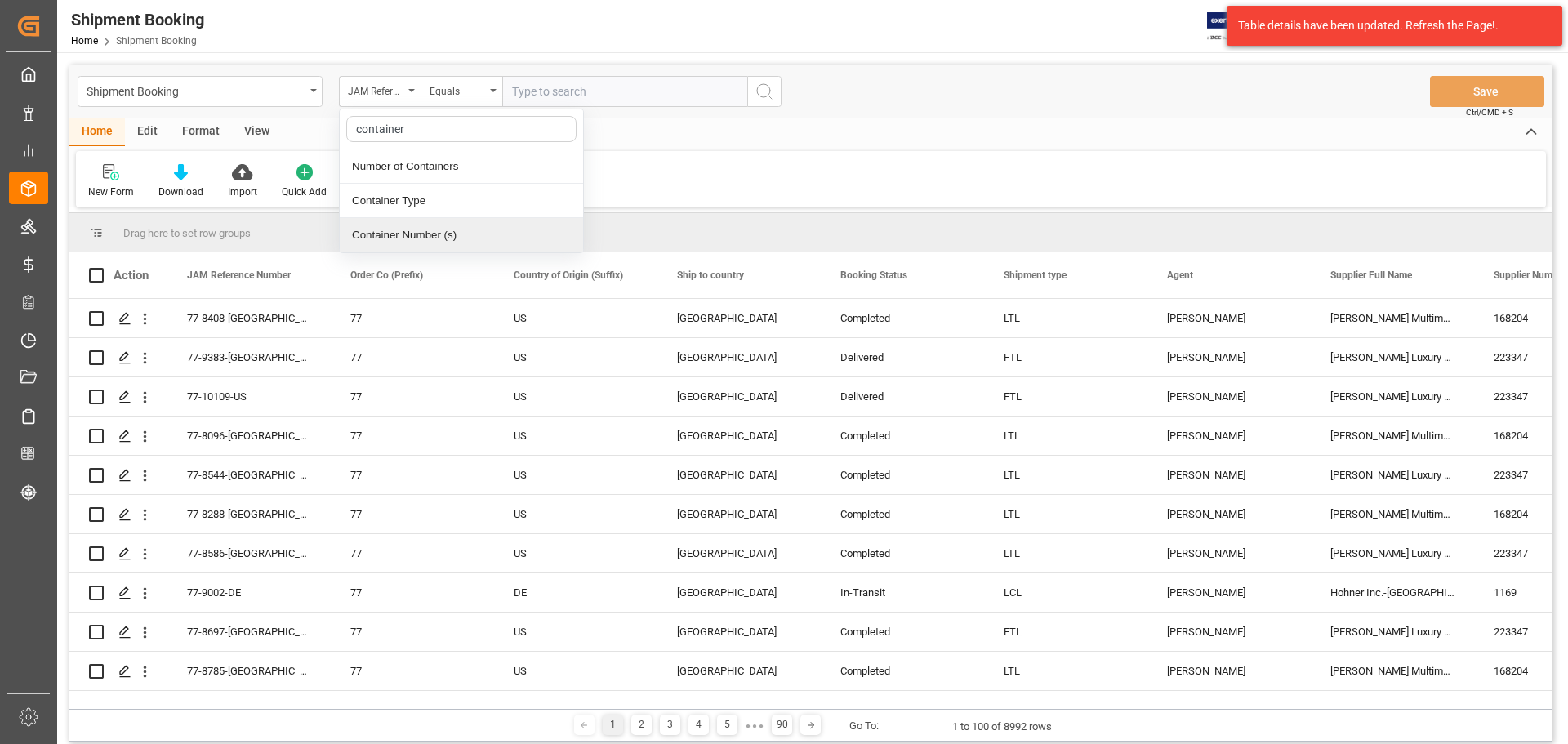 click on "Container Number (s)" at bounding box center [461, 235] 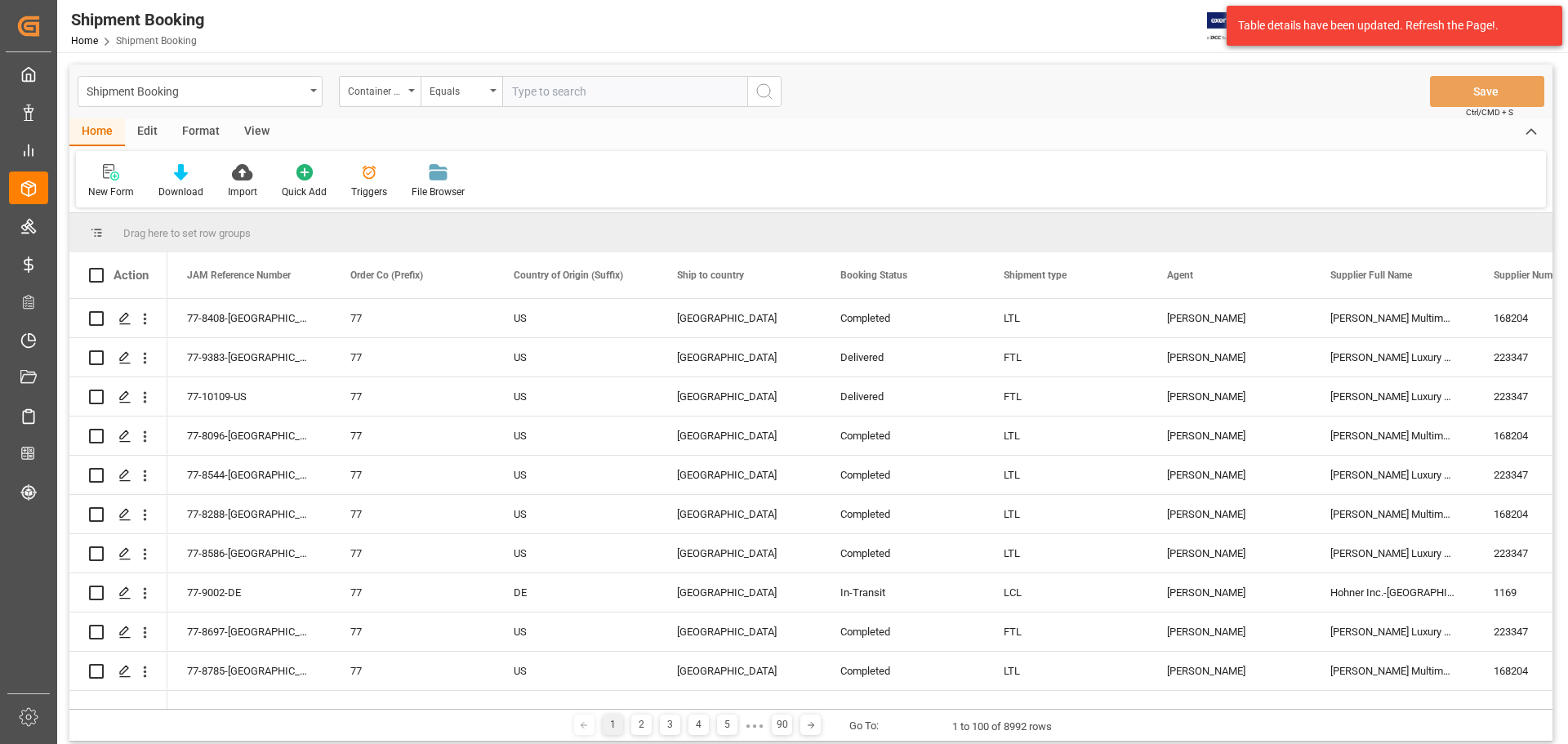 click at bounding box center (625, 91) 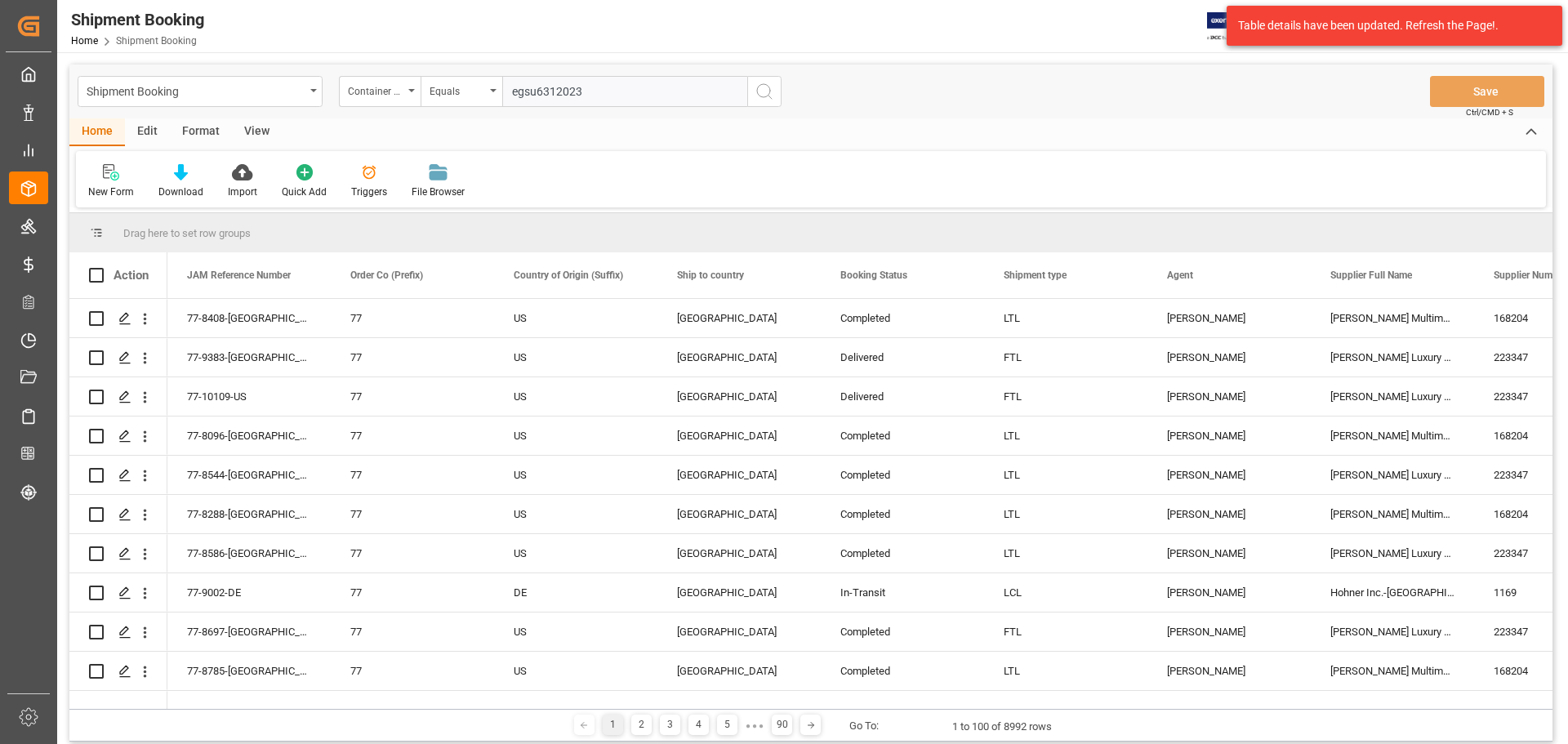 type 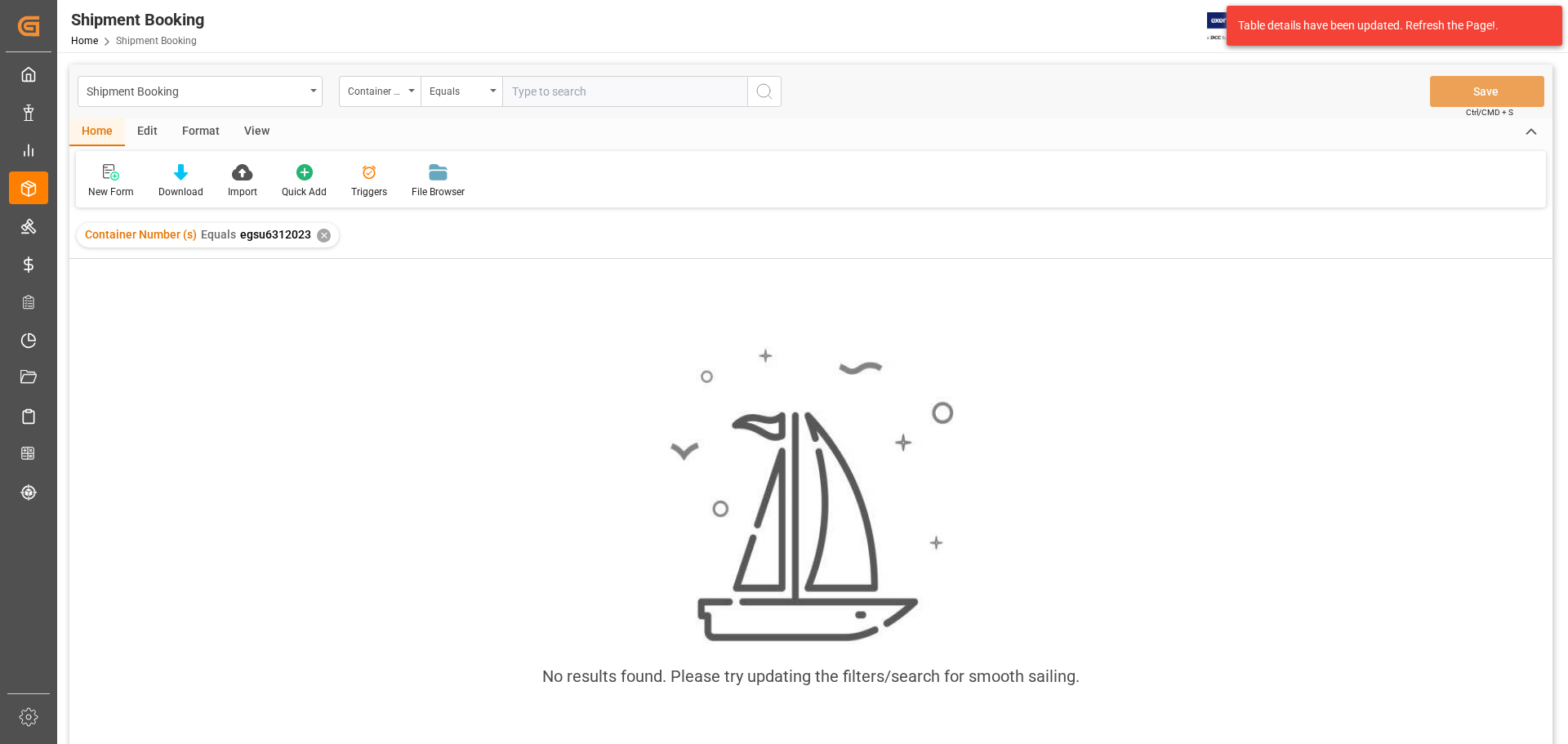 click on "✕" at bounding box center (323, 235) 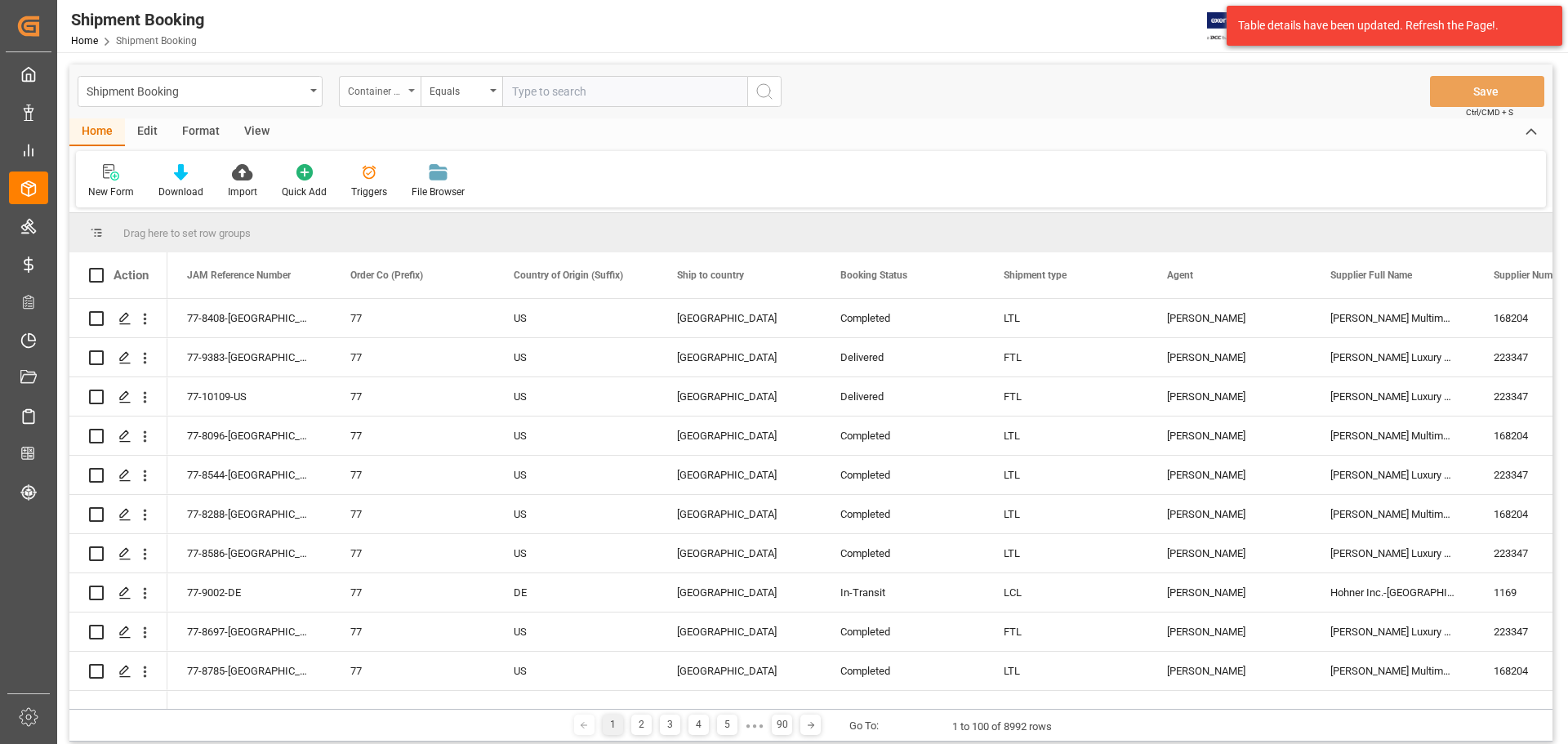 click on "Container Number (s)" at bounding box center (376, 89) 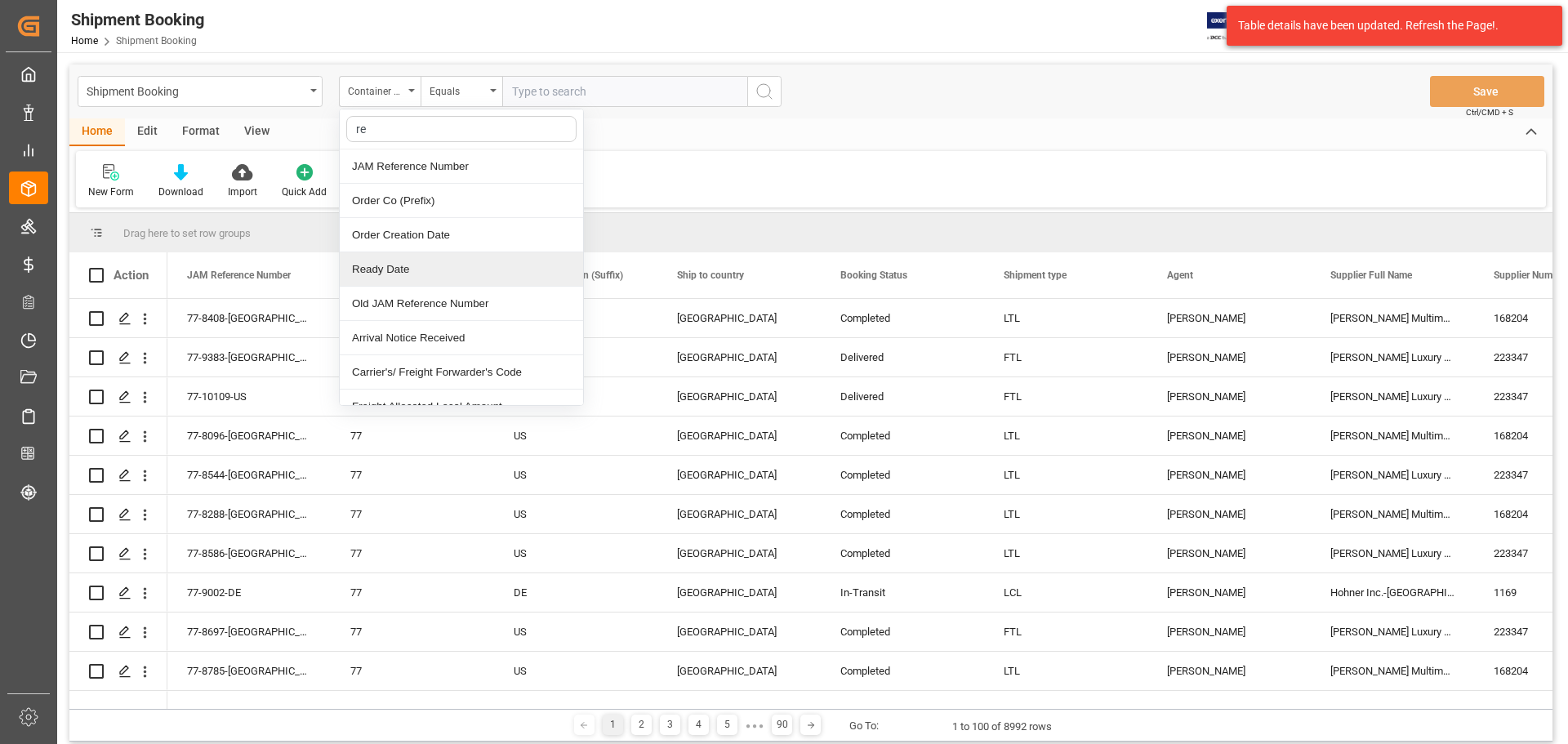 type on "ref" 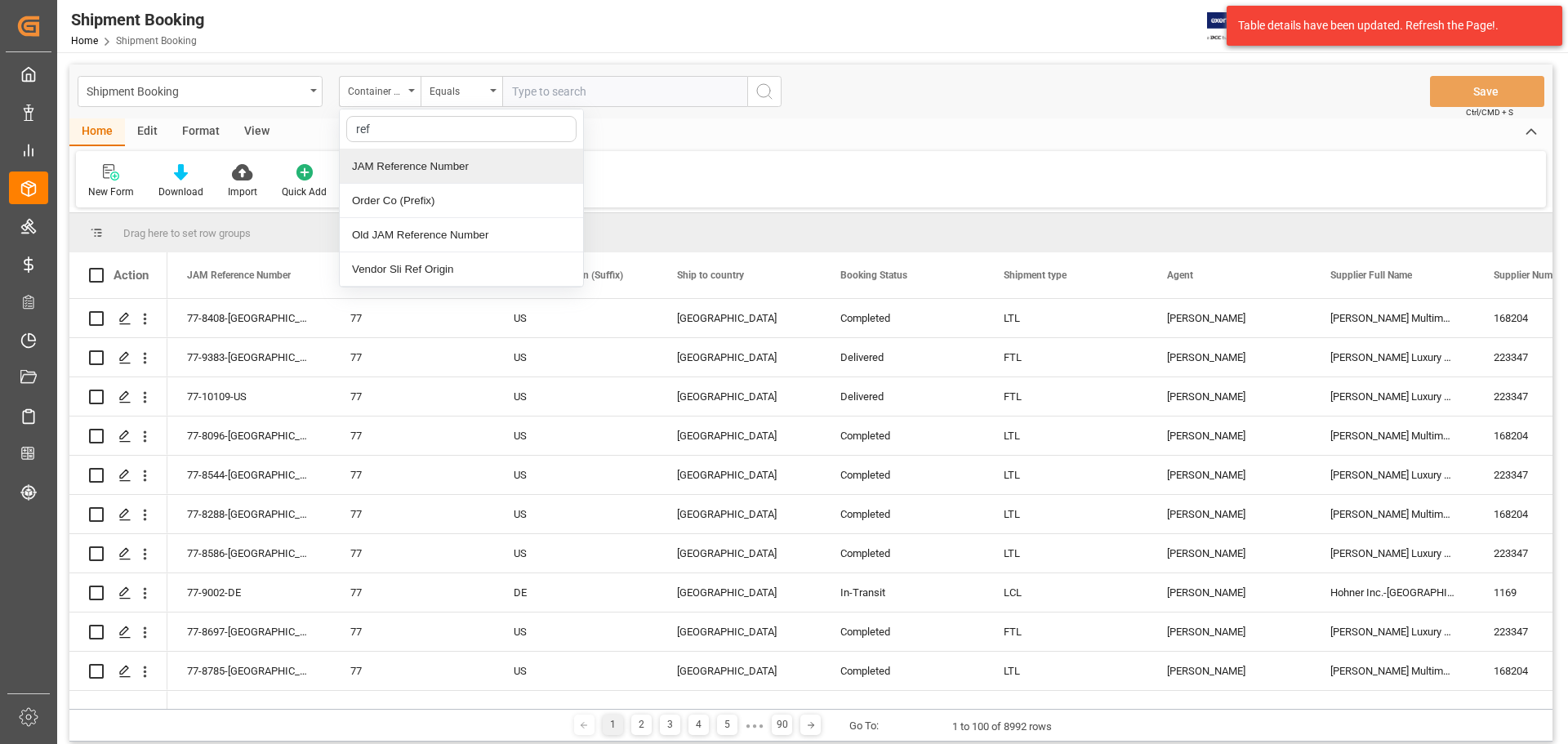 click on "JAM Reference Number" at bounding box center [461, 167] 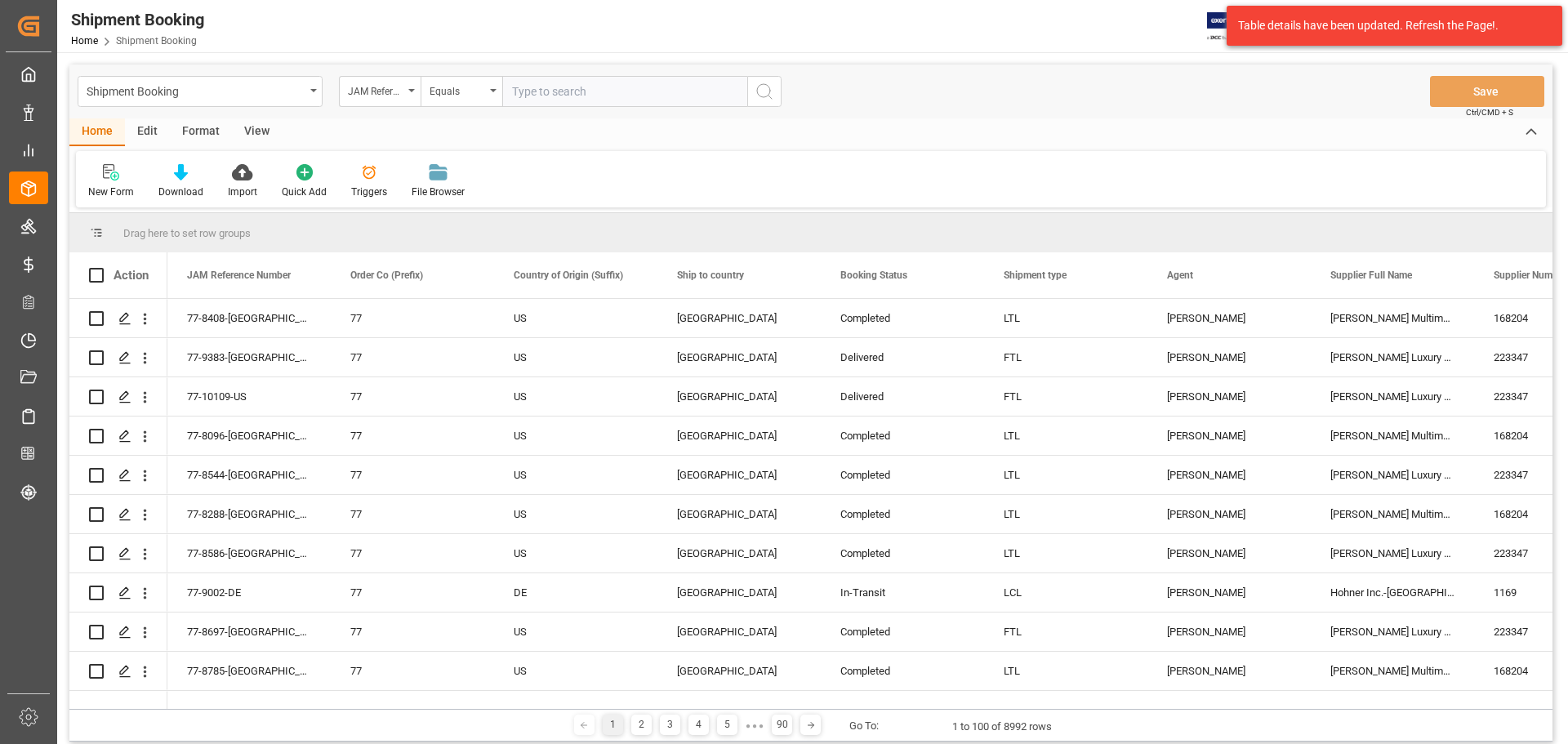 click at bounding box center [625, 91] 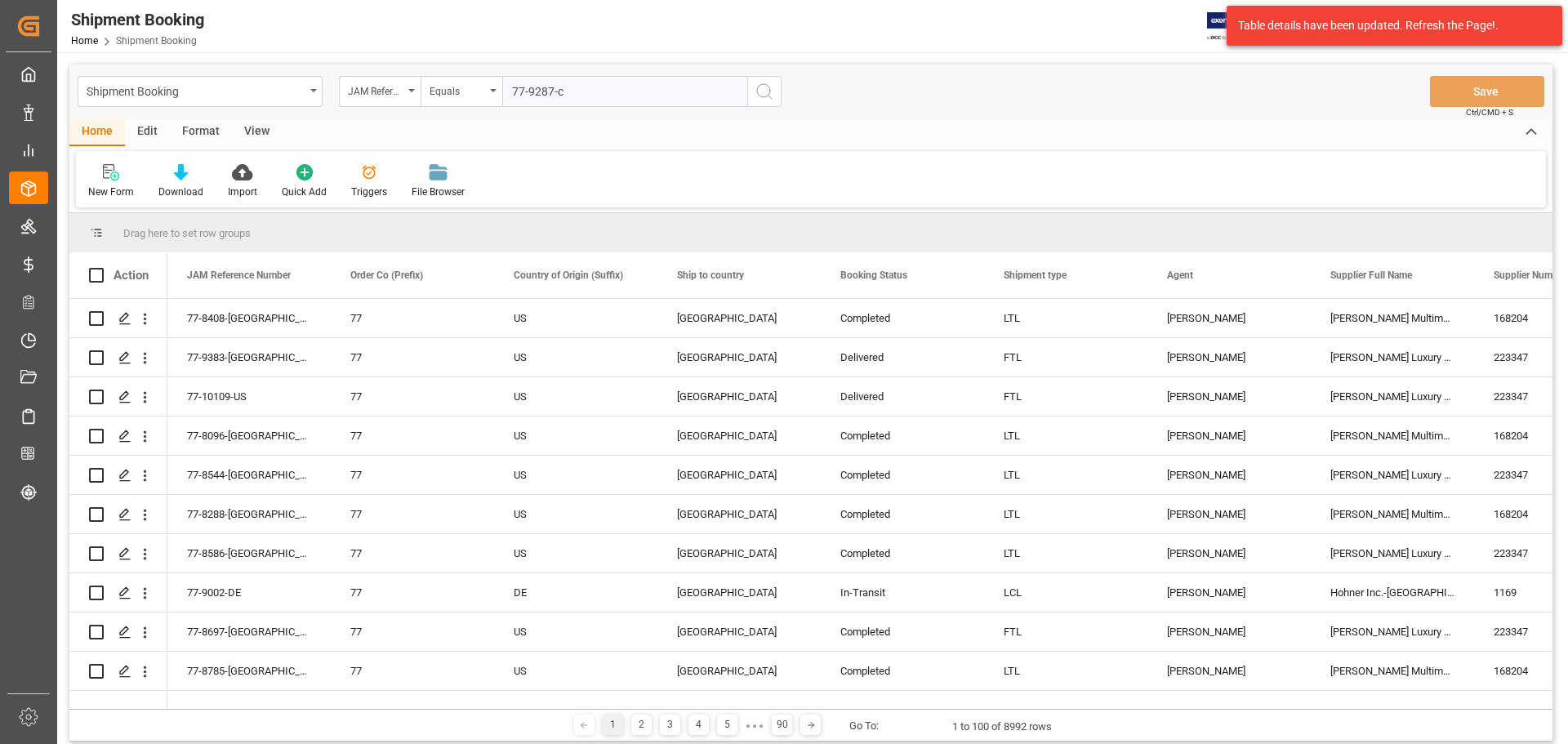 type on "77-9287-cn" 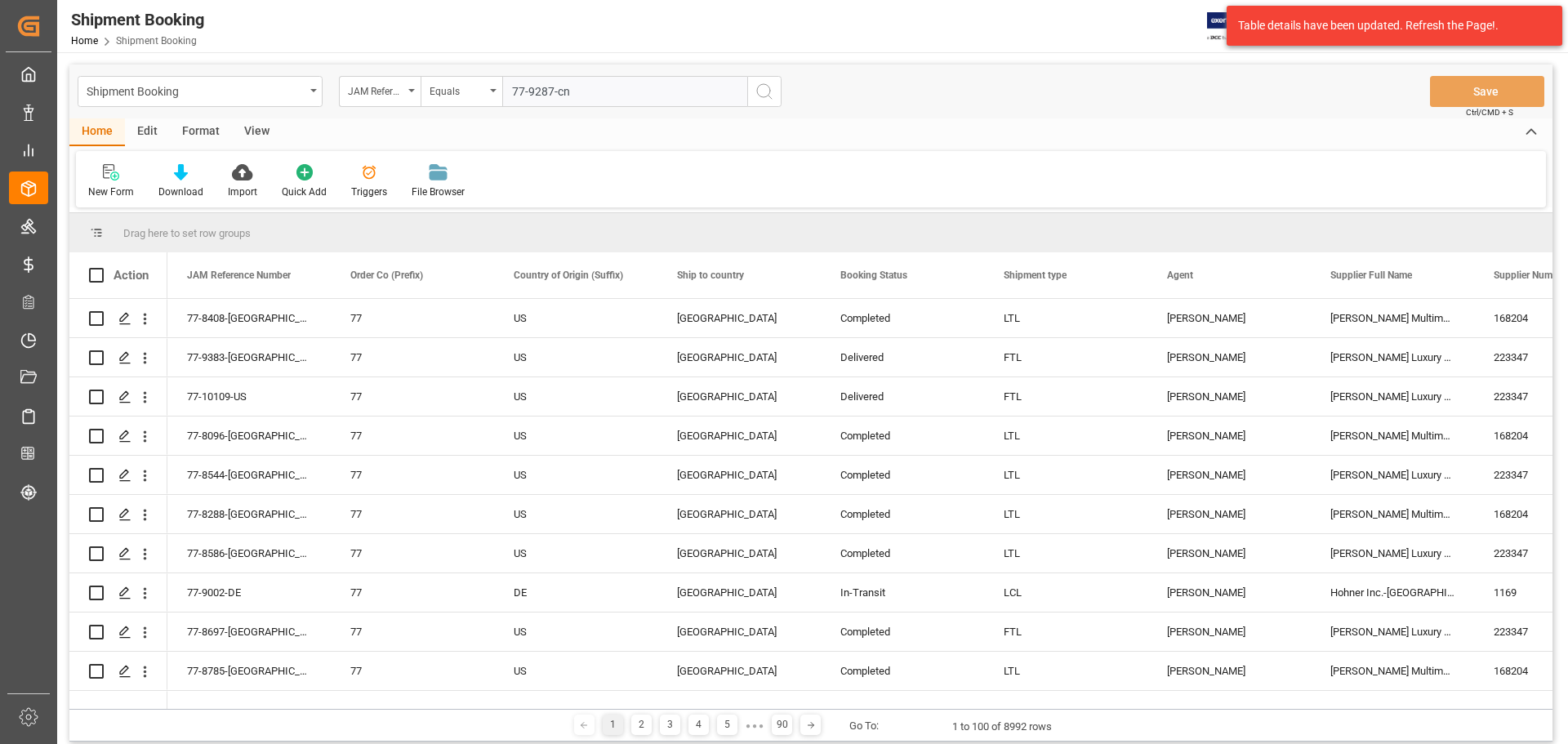 type 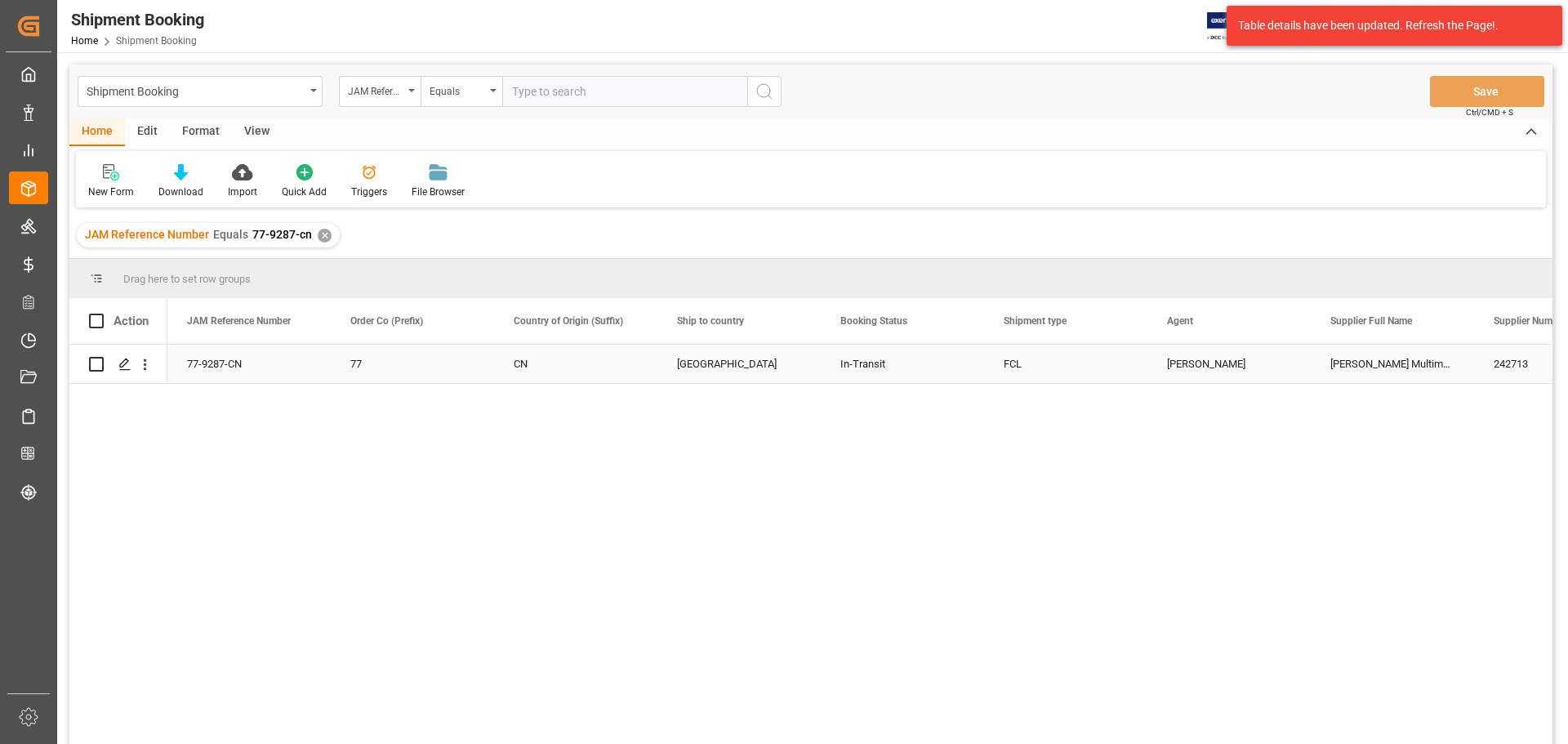 click on "77-9287-CN" at bounding box center [249, 363] 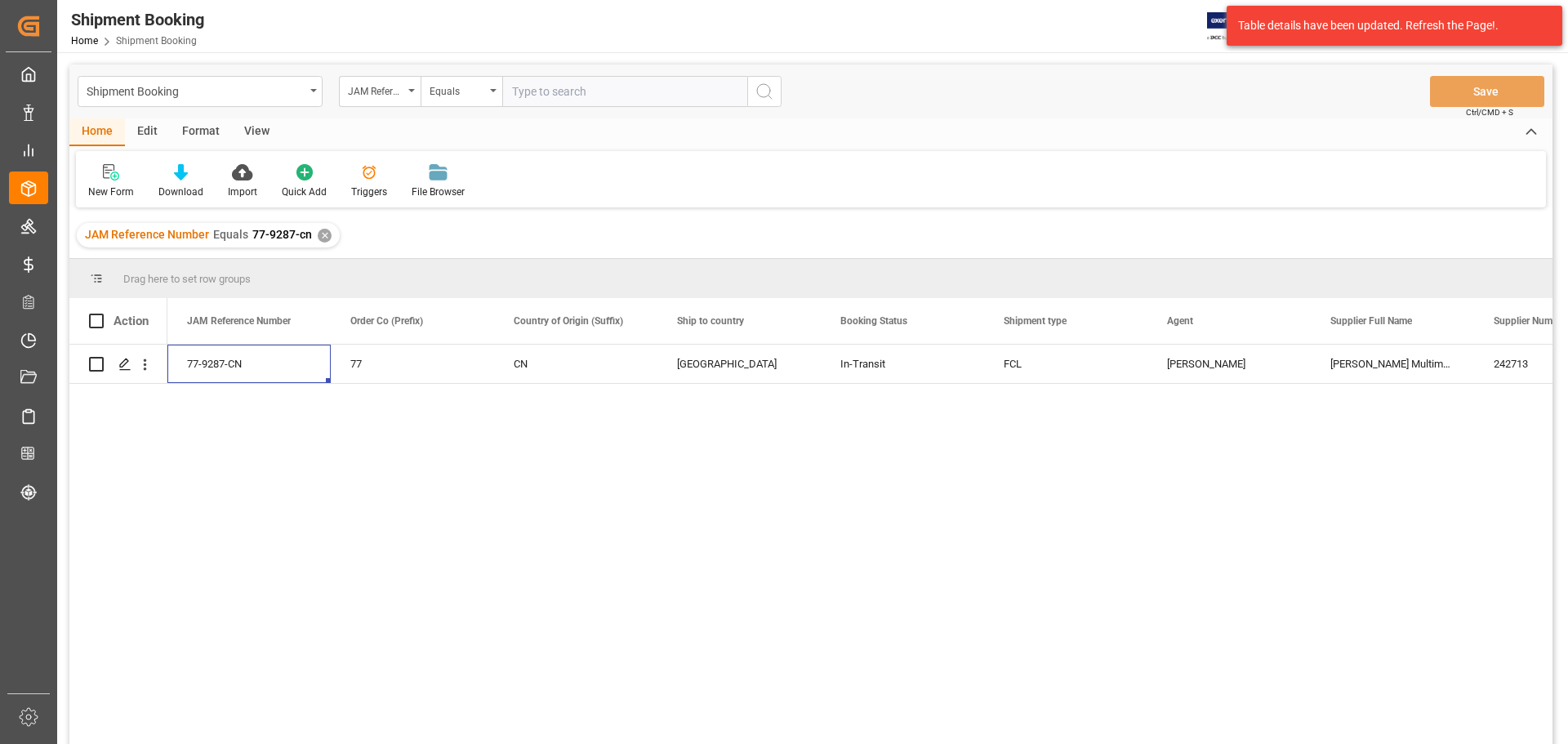 click on "View" at bounding box center (256, 132) 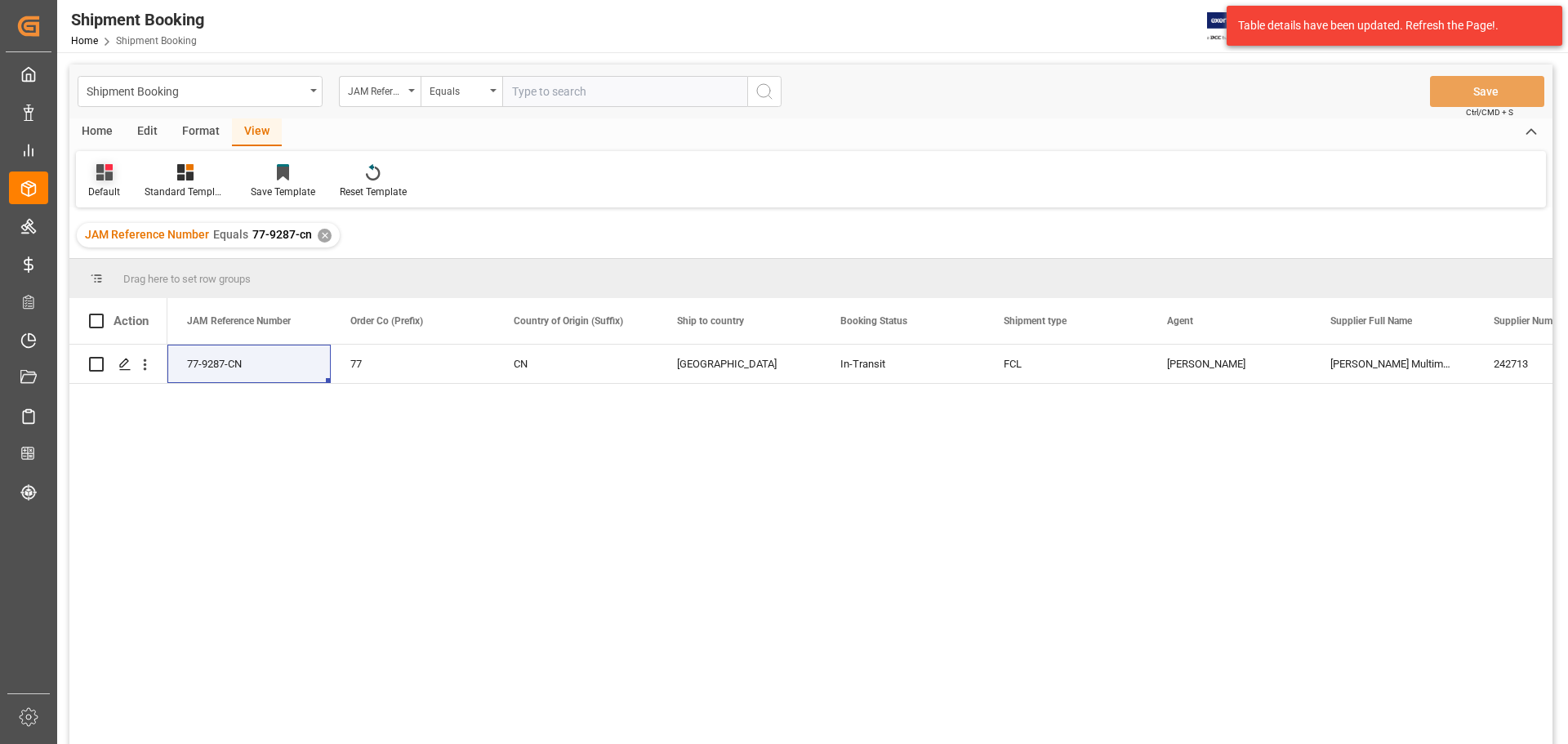 click on "Default" at bounding box center (104, 181) 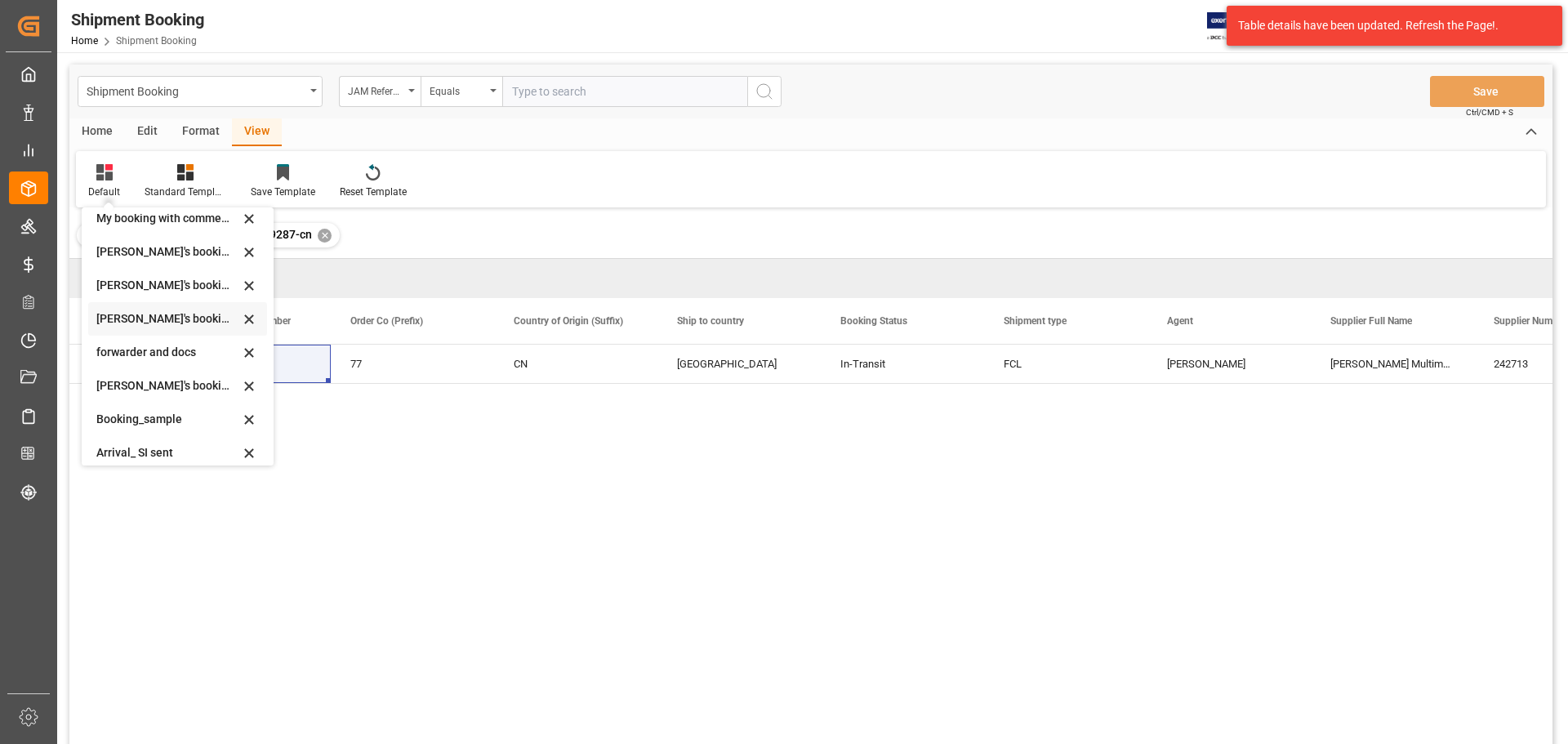 scroll, scrollTop: 157, scrollLeft: 0, axis: vertical 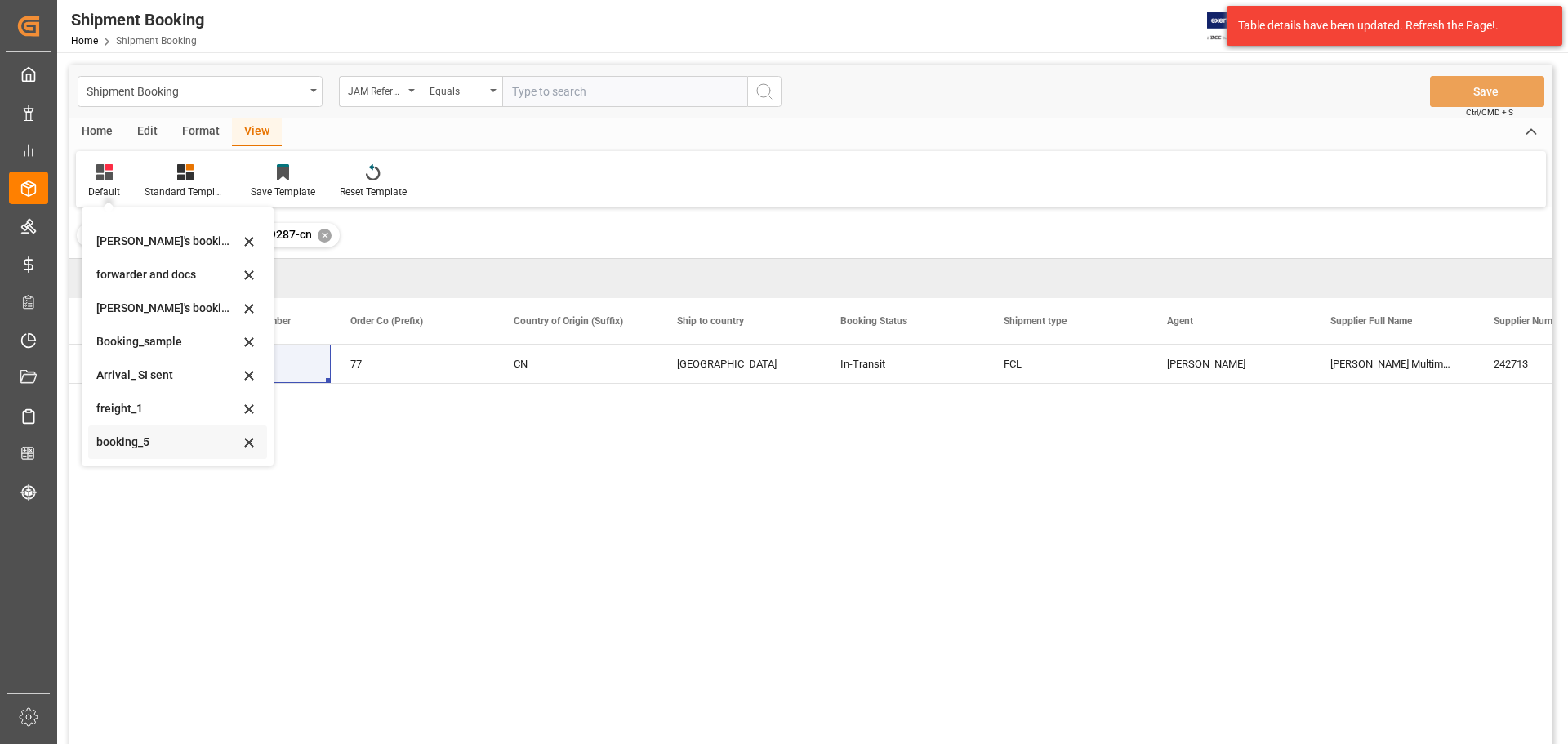 click on "booking_5" at bounding box center (167, 442) 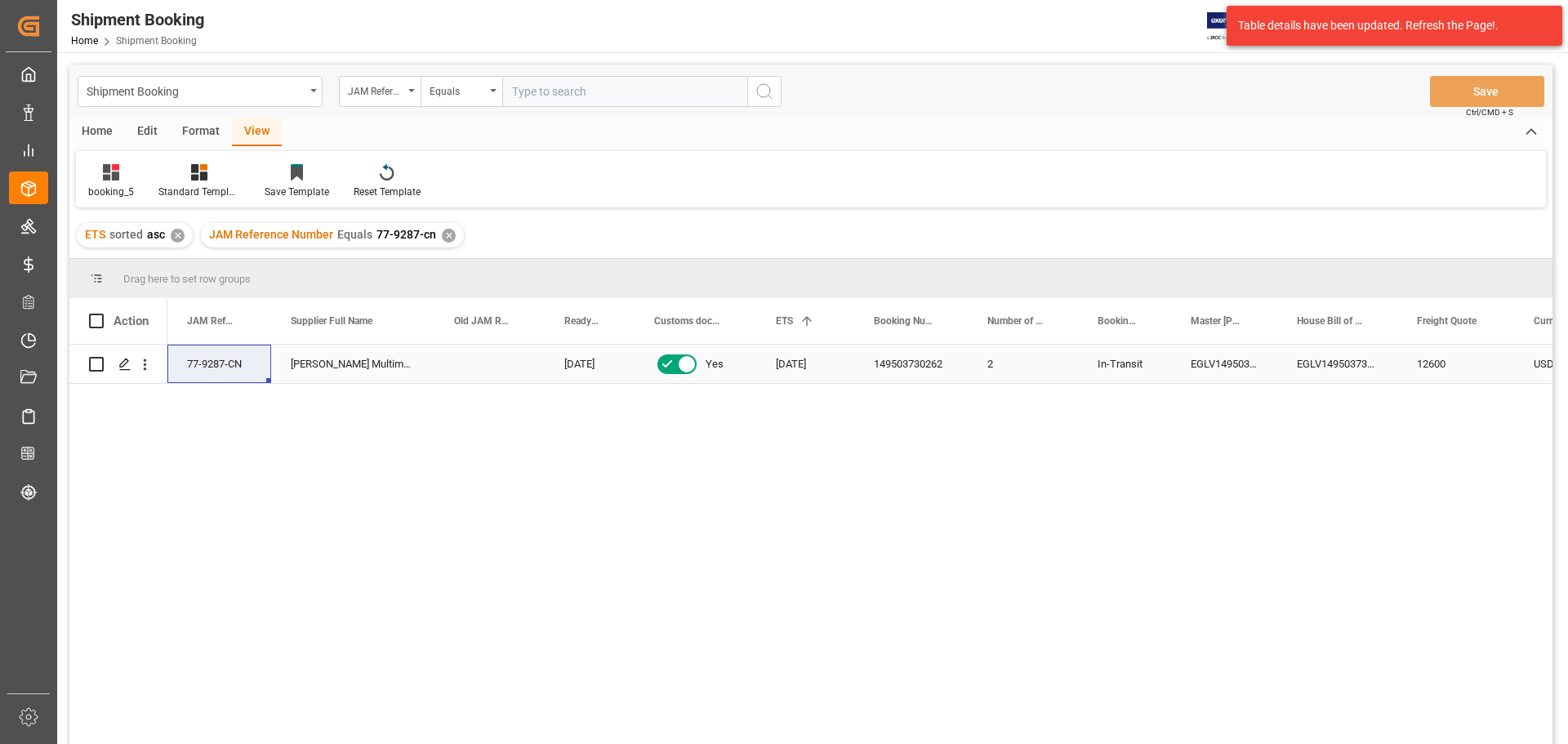 click on "77-9287-CN" at bounding box center (219, 363) 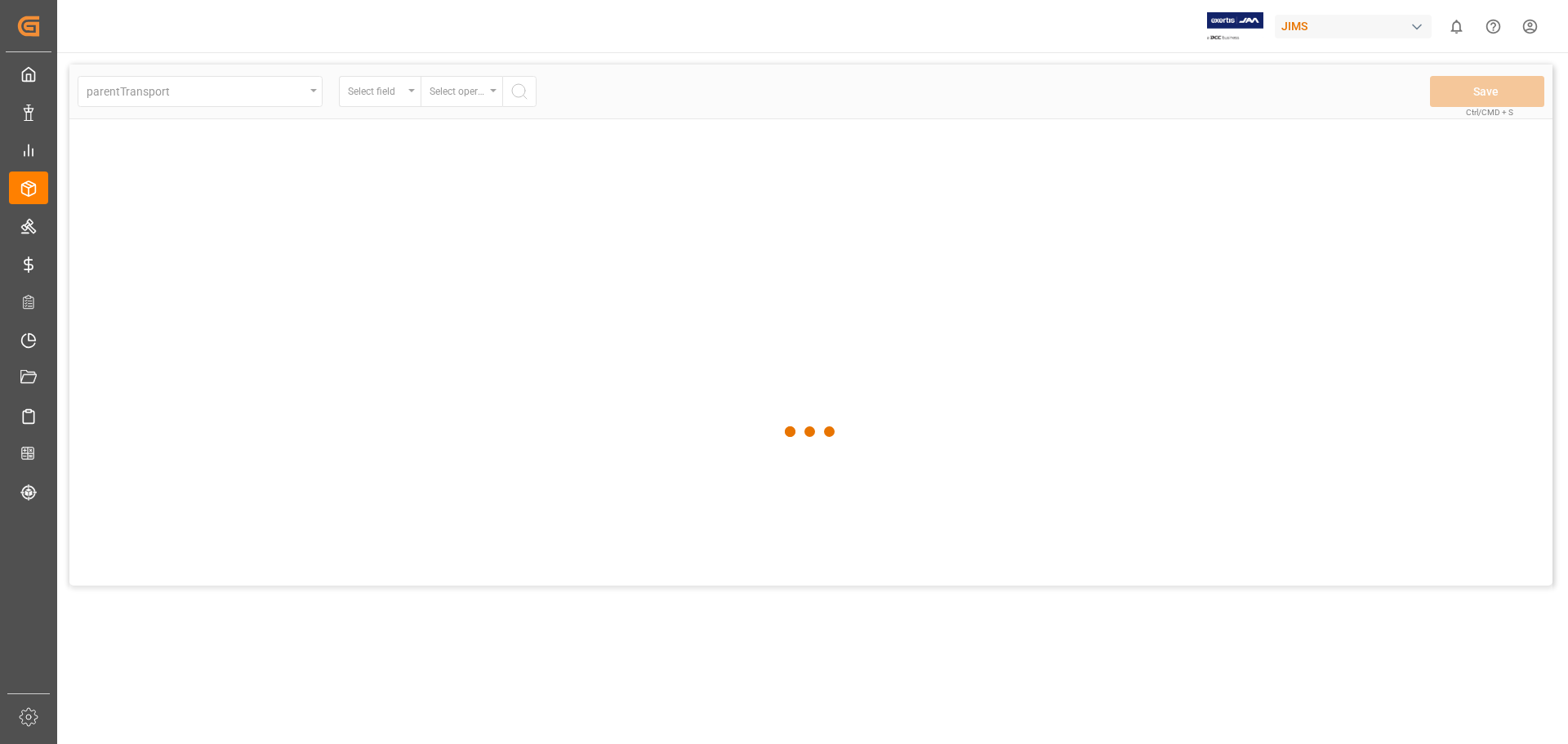 scroll, scrollTop: 0, scrollLeft: 0, axis: both 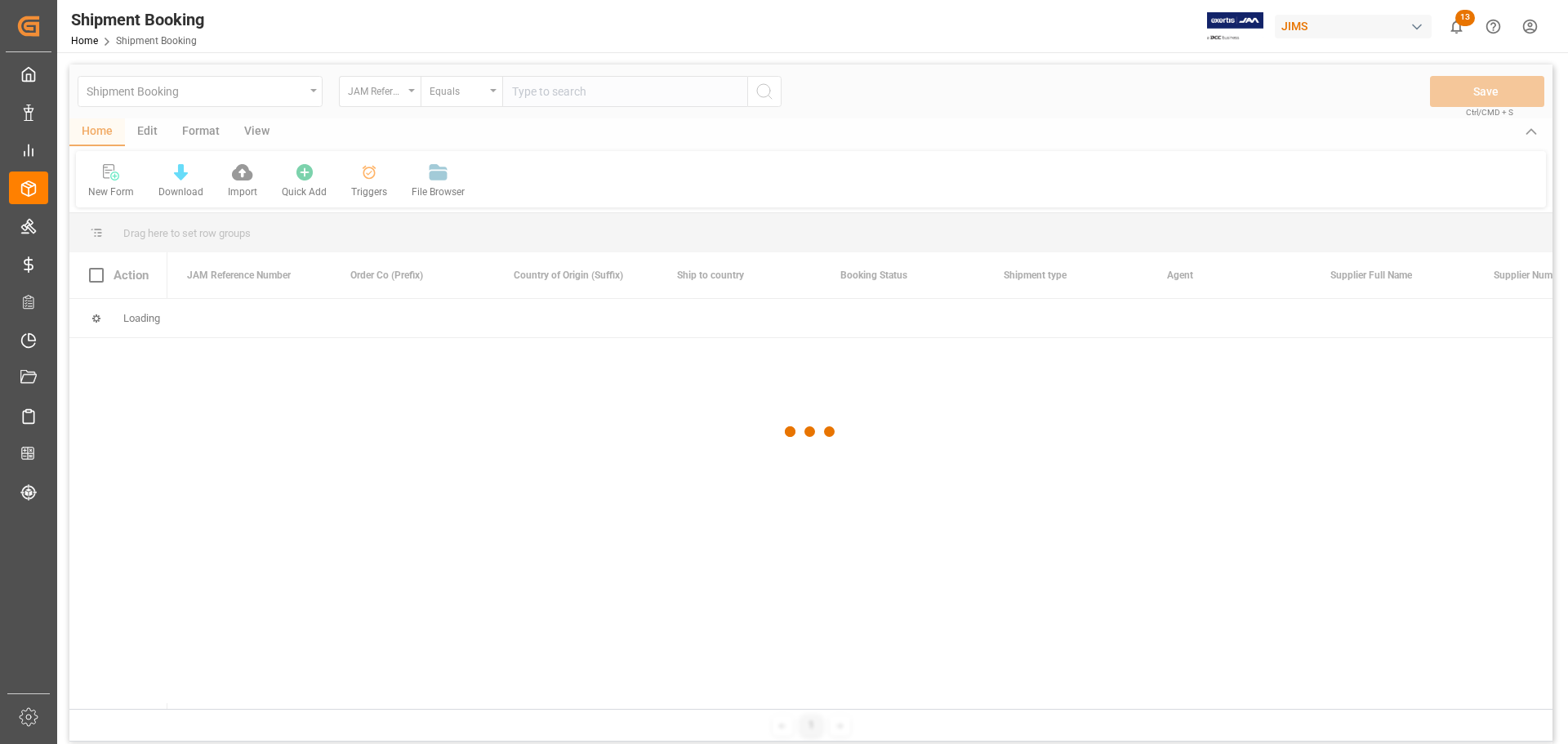 click at bounding box center (811, 431) 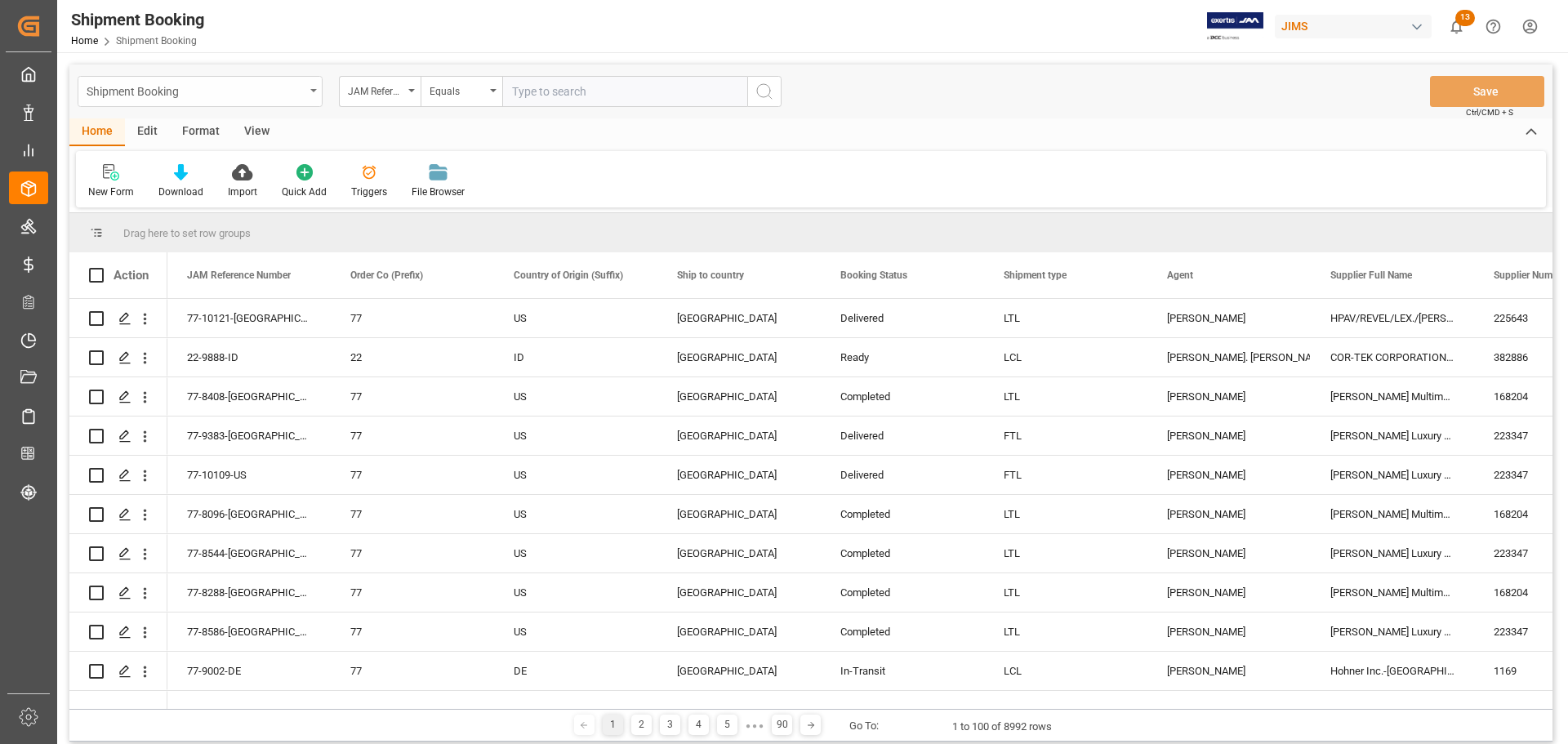 click on "Shipment Booking" at bounding box center [195, 90] 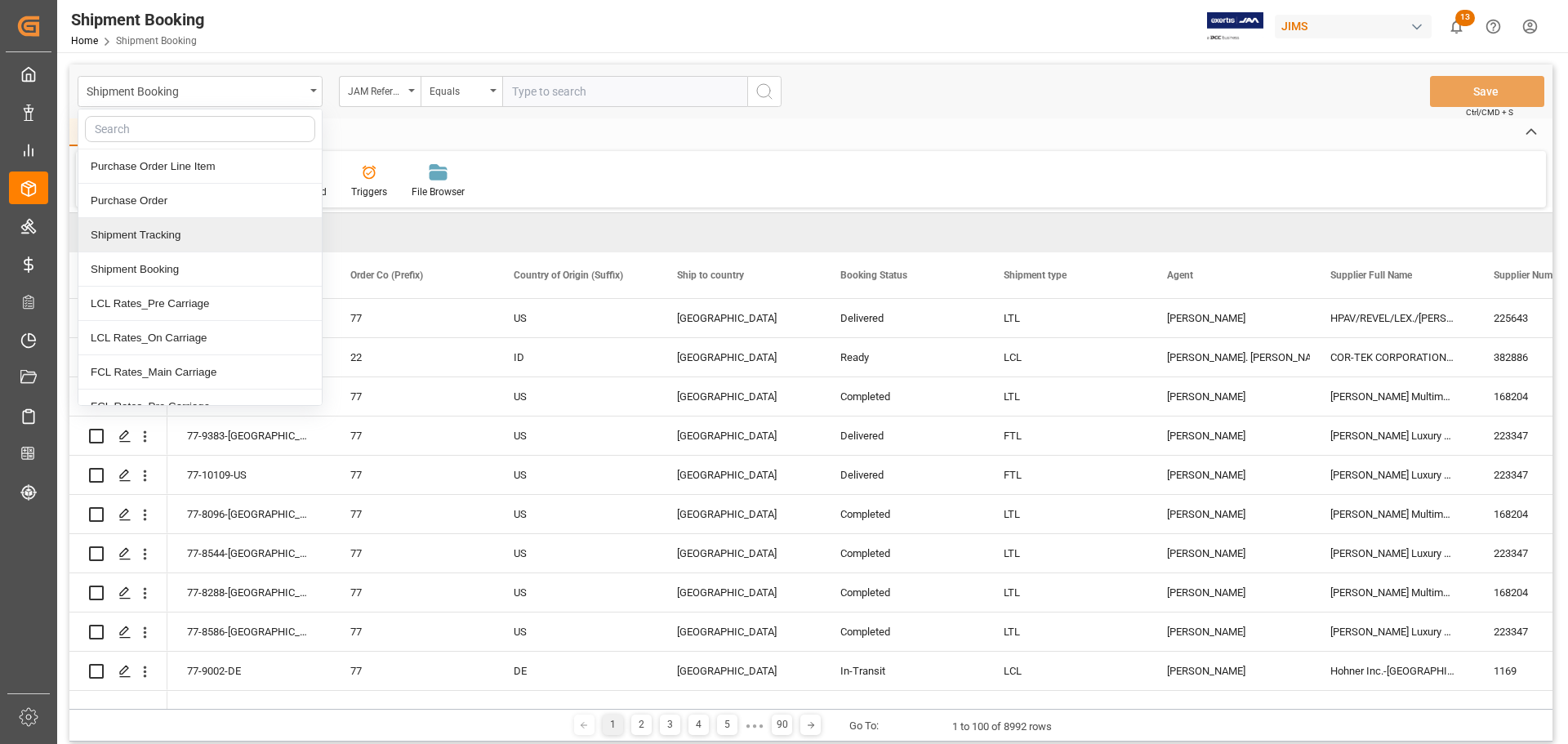 click on "Shipment Tracking" at bounding box center (200, 235) 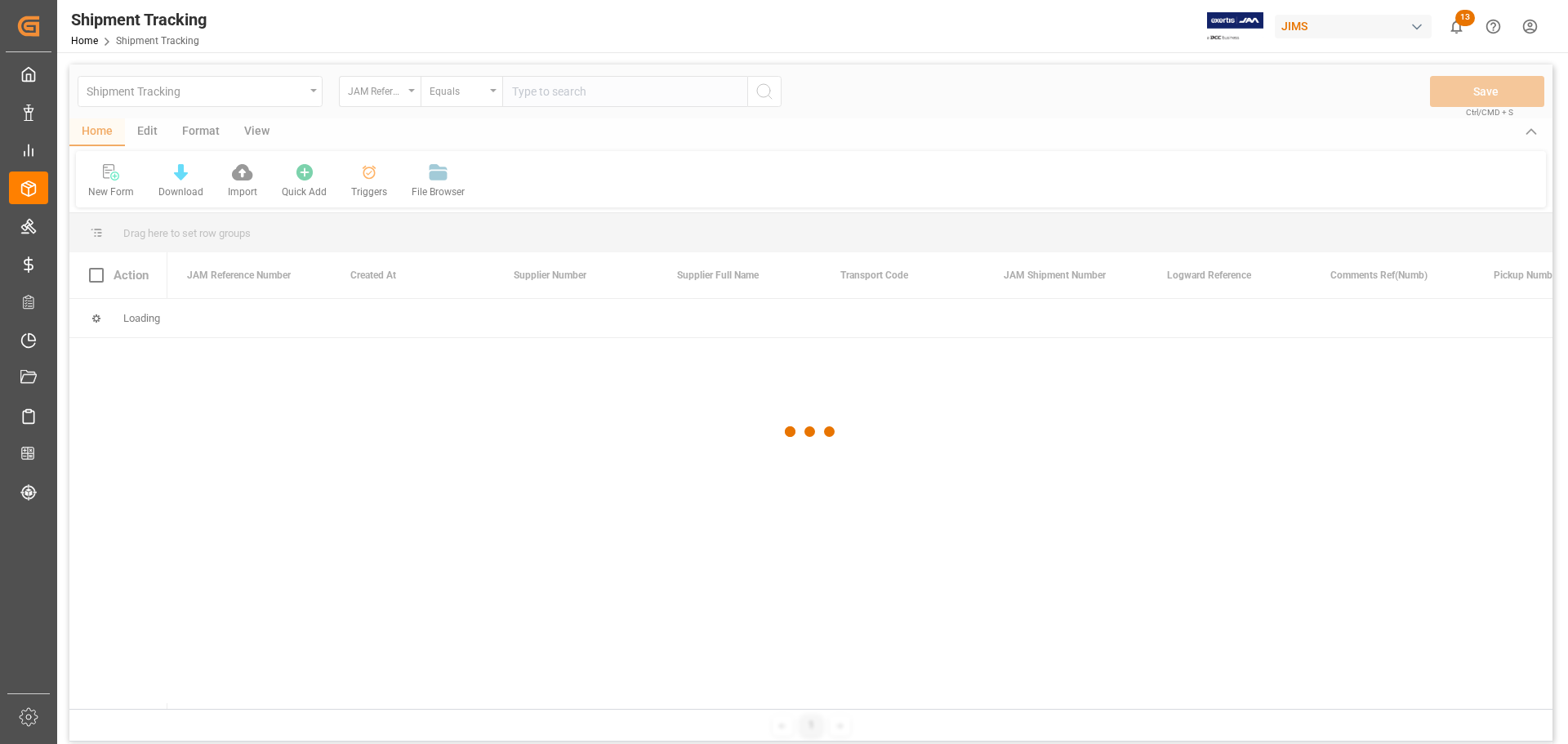 click at bounding box center (811, 431) 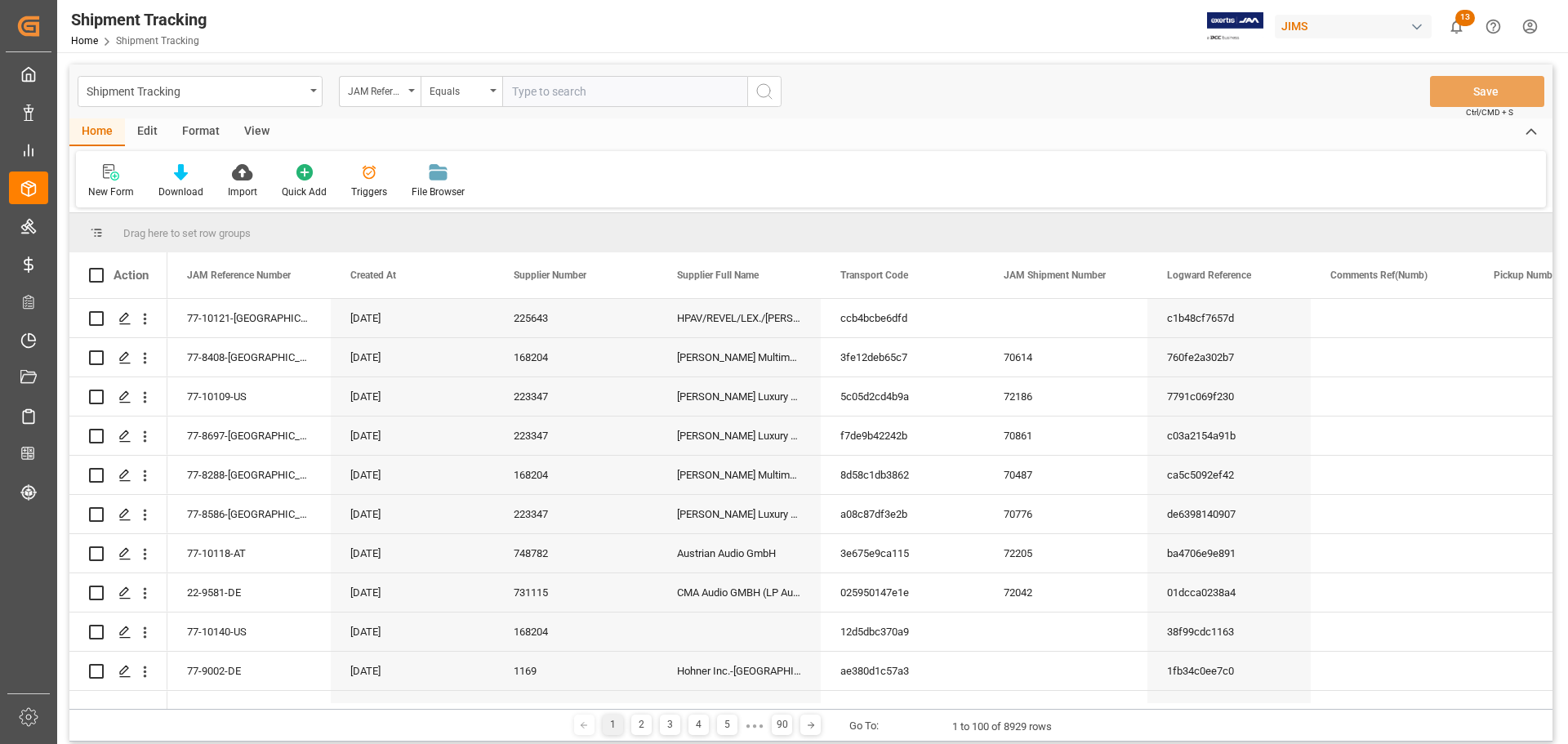 click at bounding box center (625, 91) 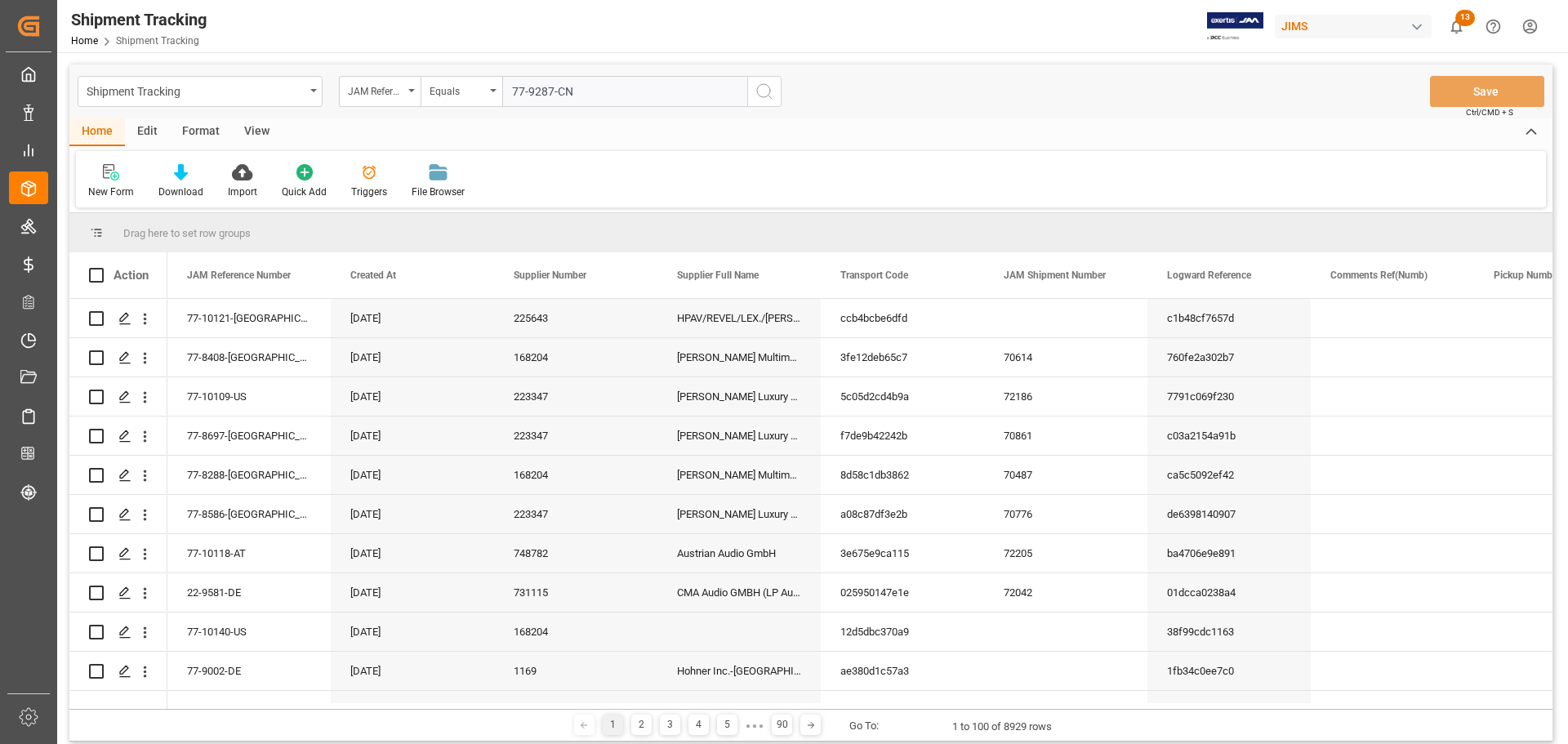 type 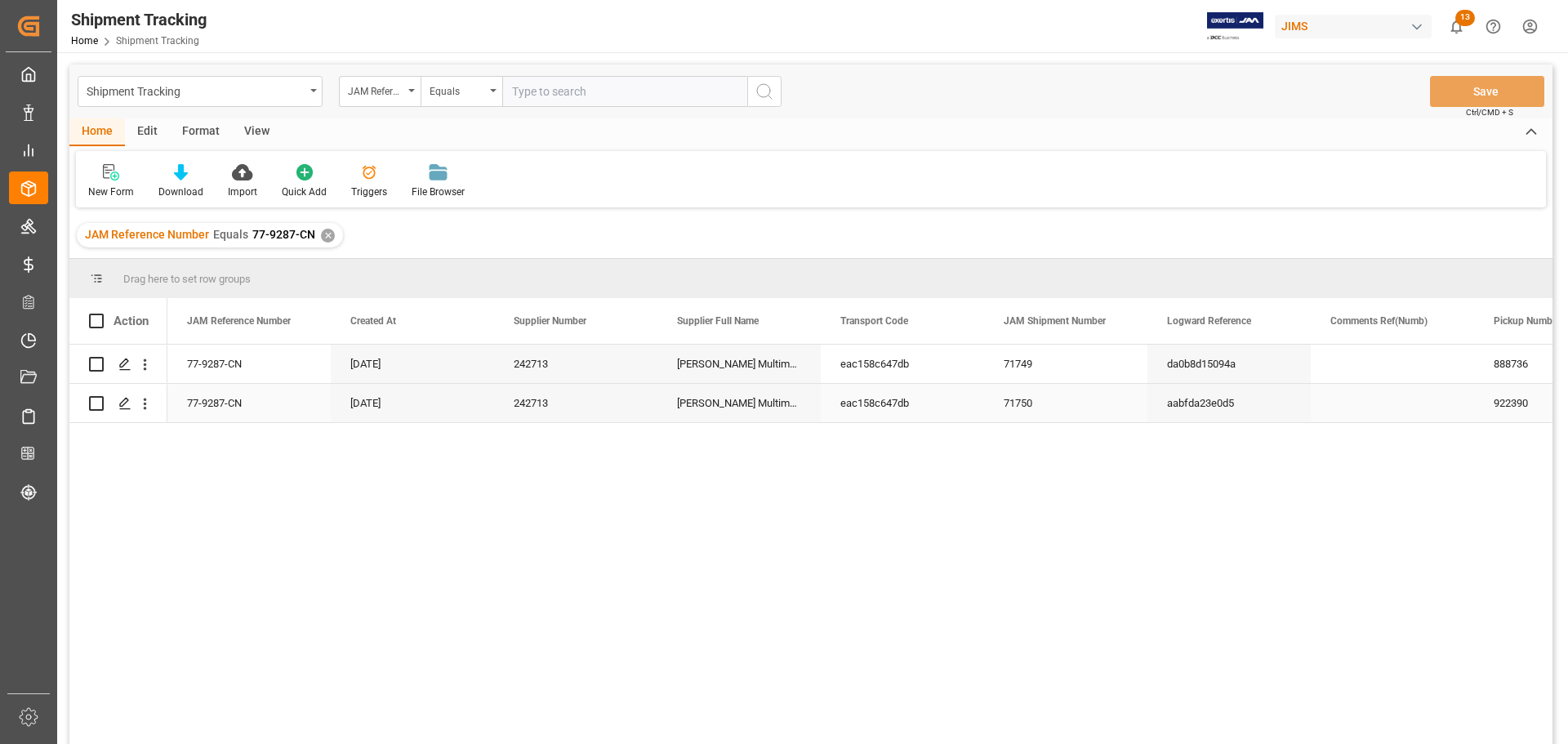 click on "71750" at bounding box center [1066, 403] 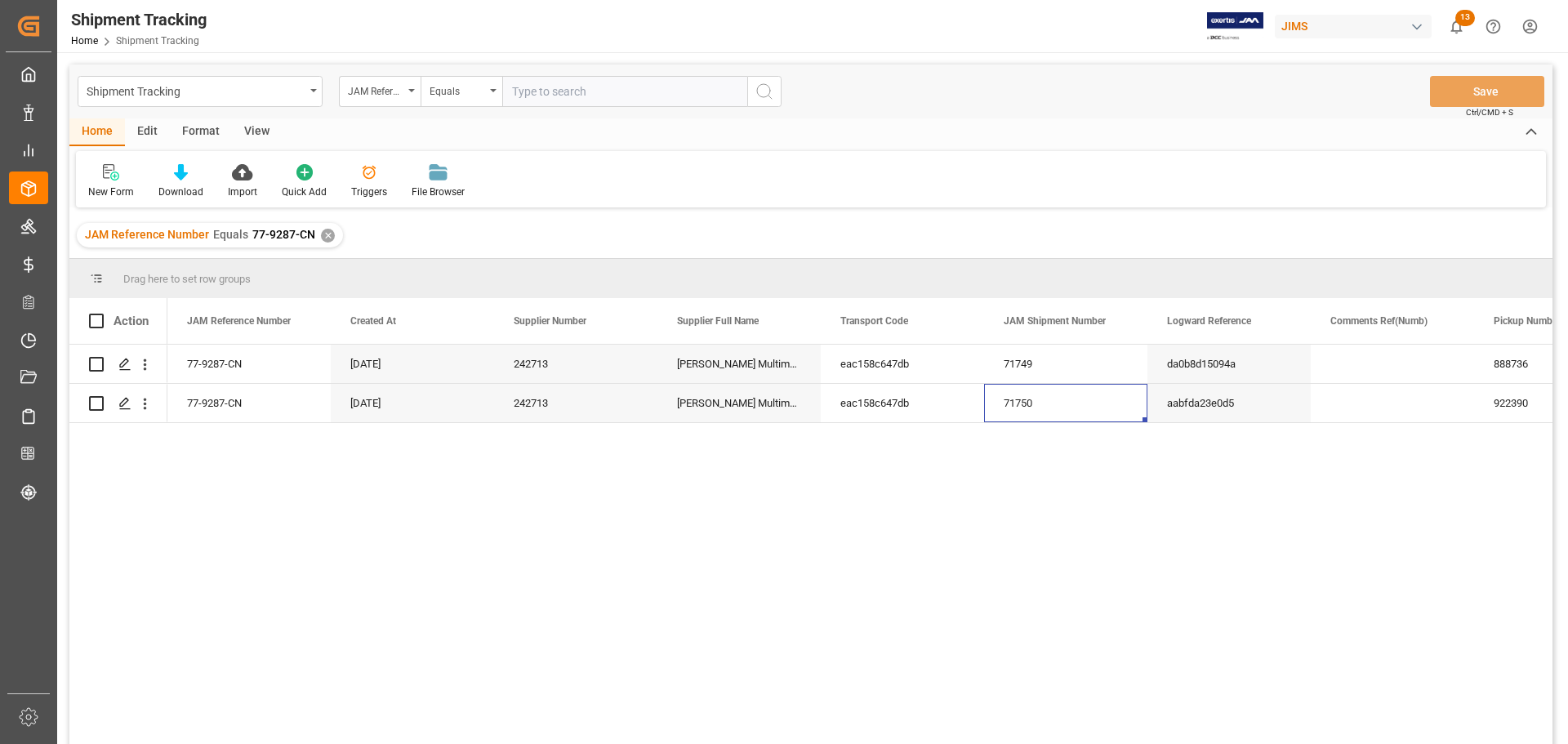 click on "View" at bounding box center [256, 132] 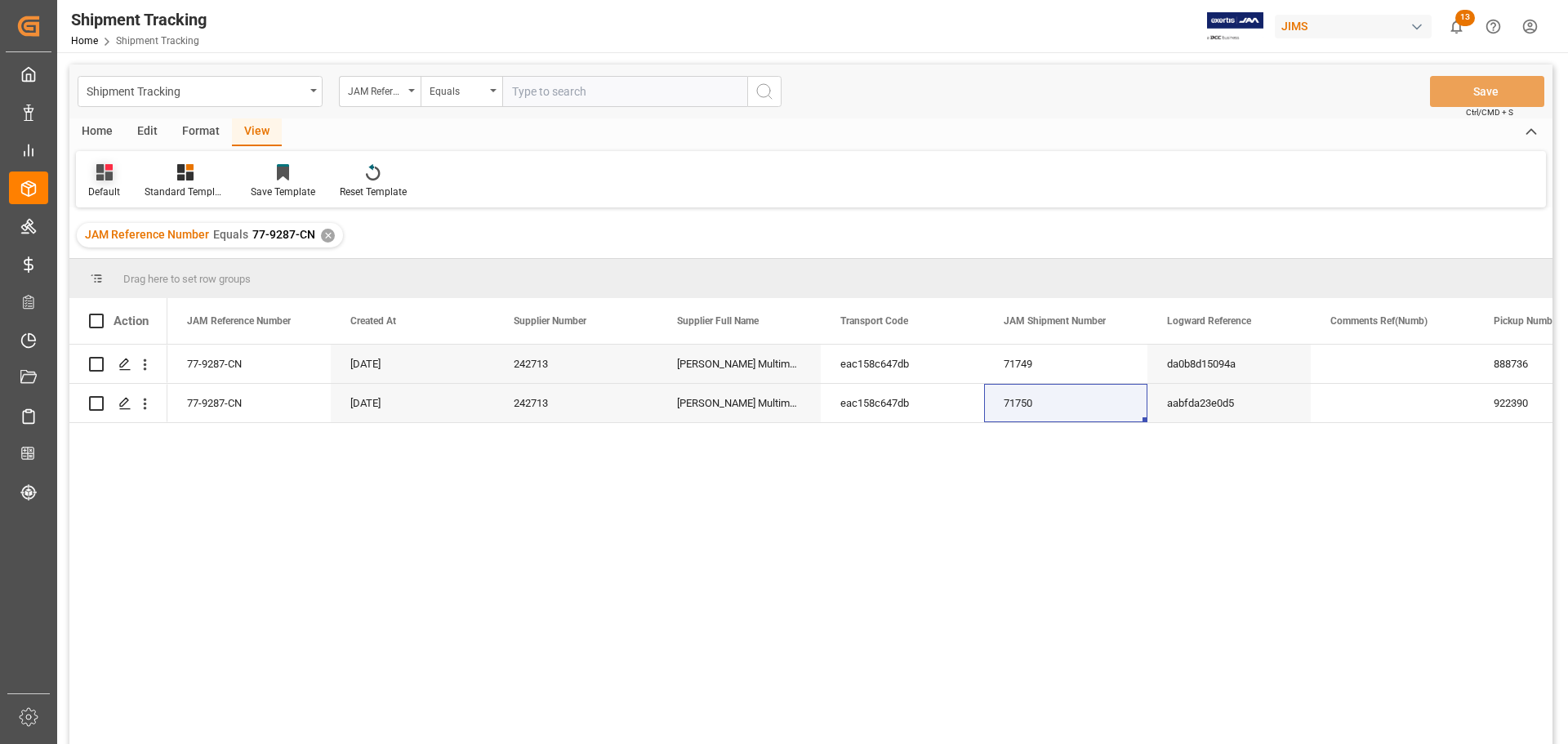 click on "Default" at bounding box center (104, 181) 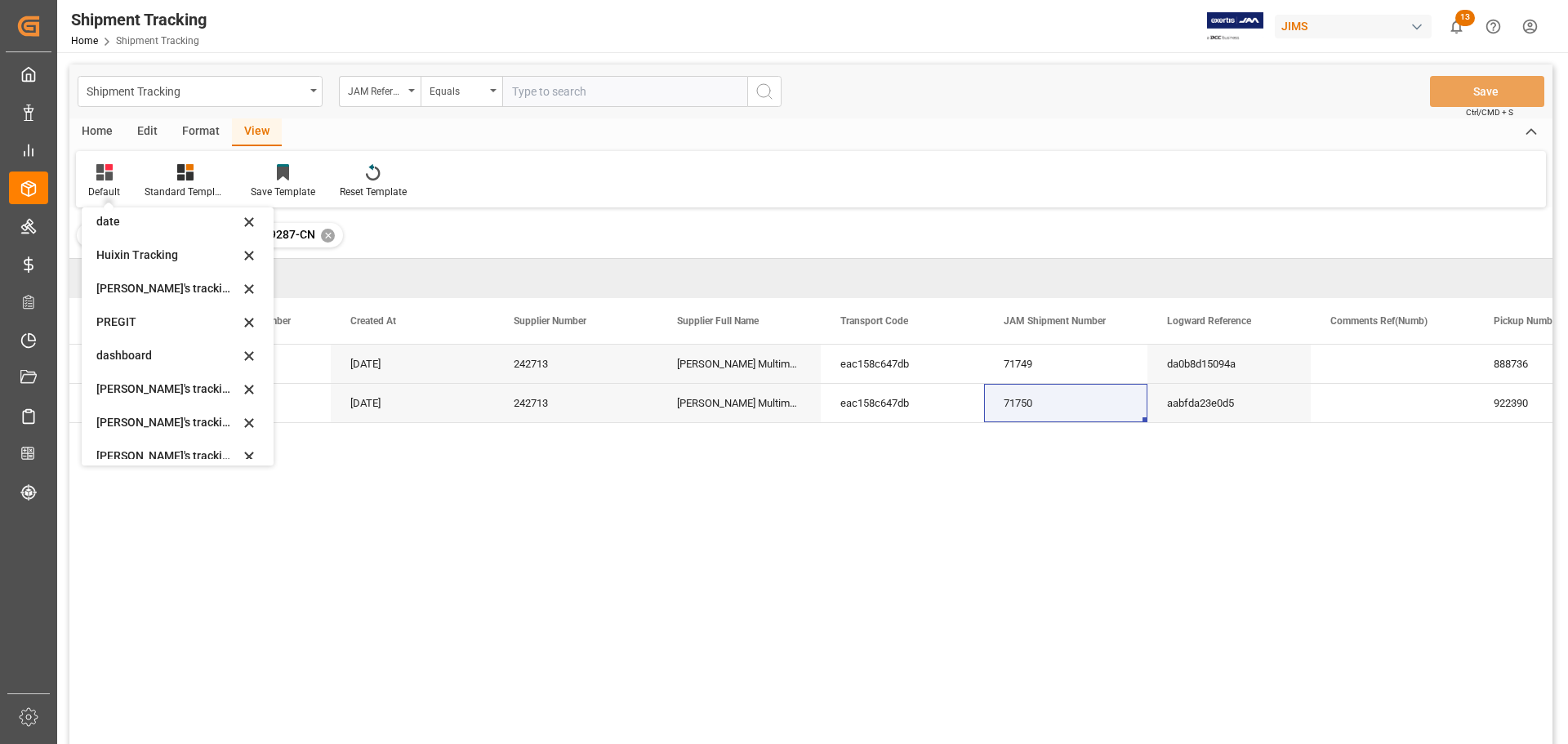scroll, scrollTop: 324, scrollLeft: 0, axis: vertical 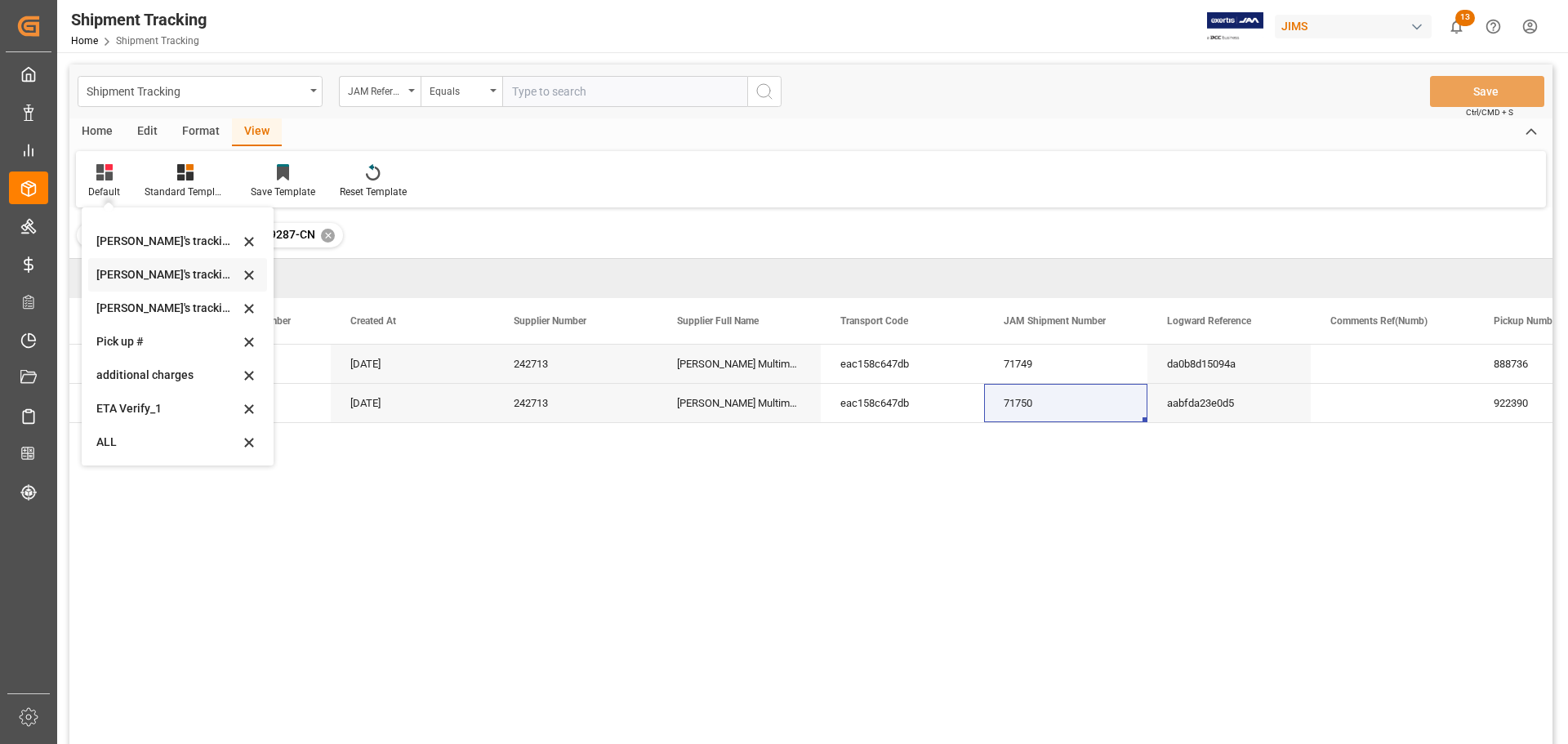 click on "Huixin's tracking all # _5" at bounding box center [167, 274] 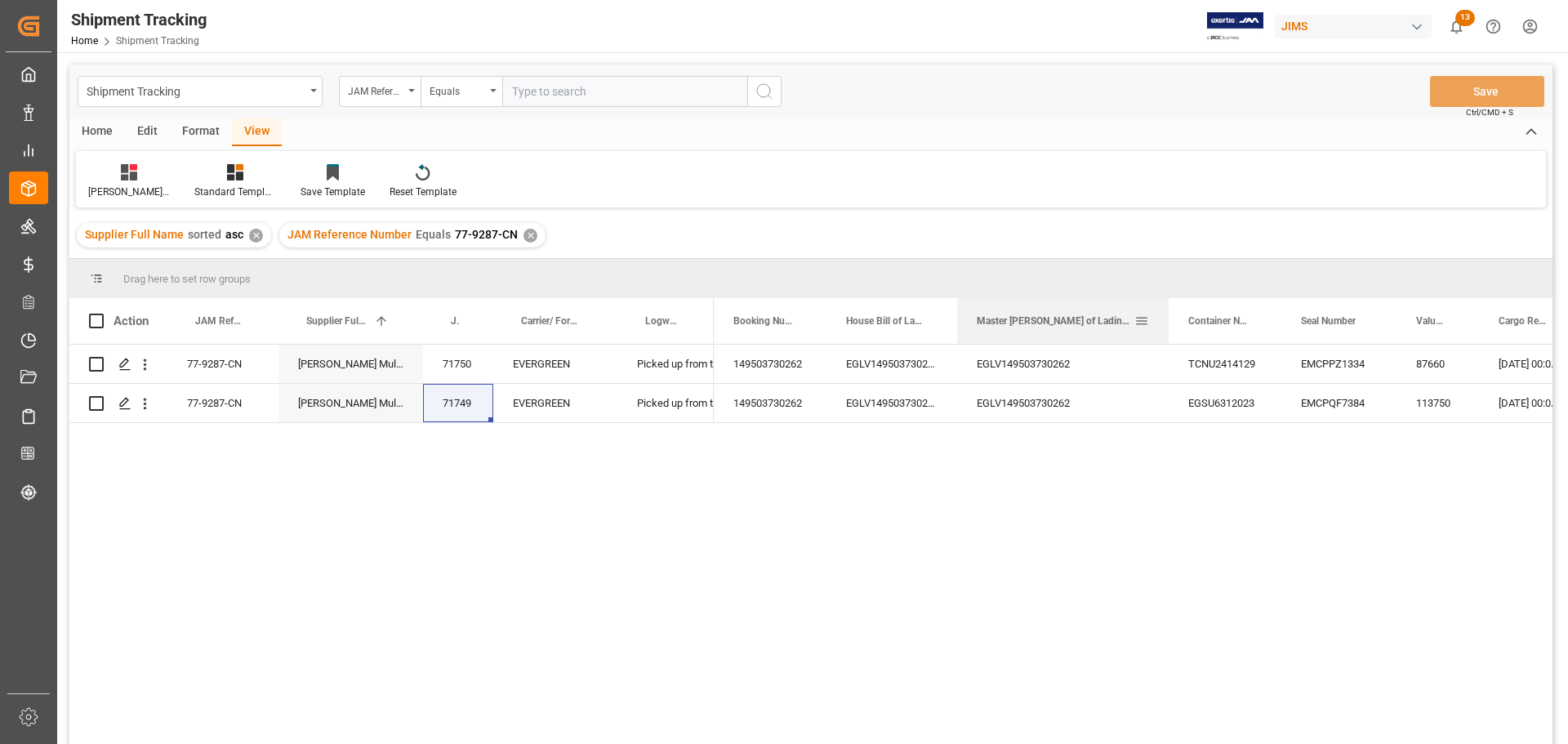 drag, startPoint x: 1054, startPoint y: 311, endPoint x: 1165, endPoint y: 313, distance: 111.01802 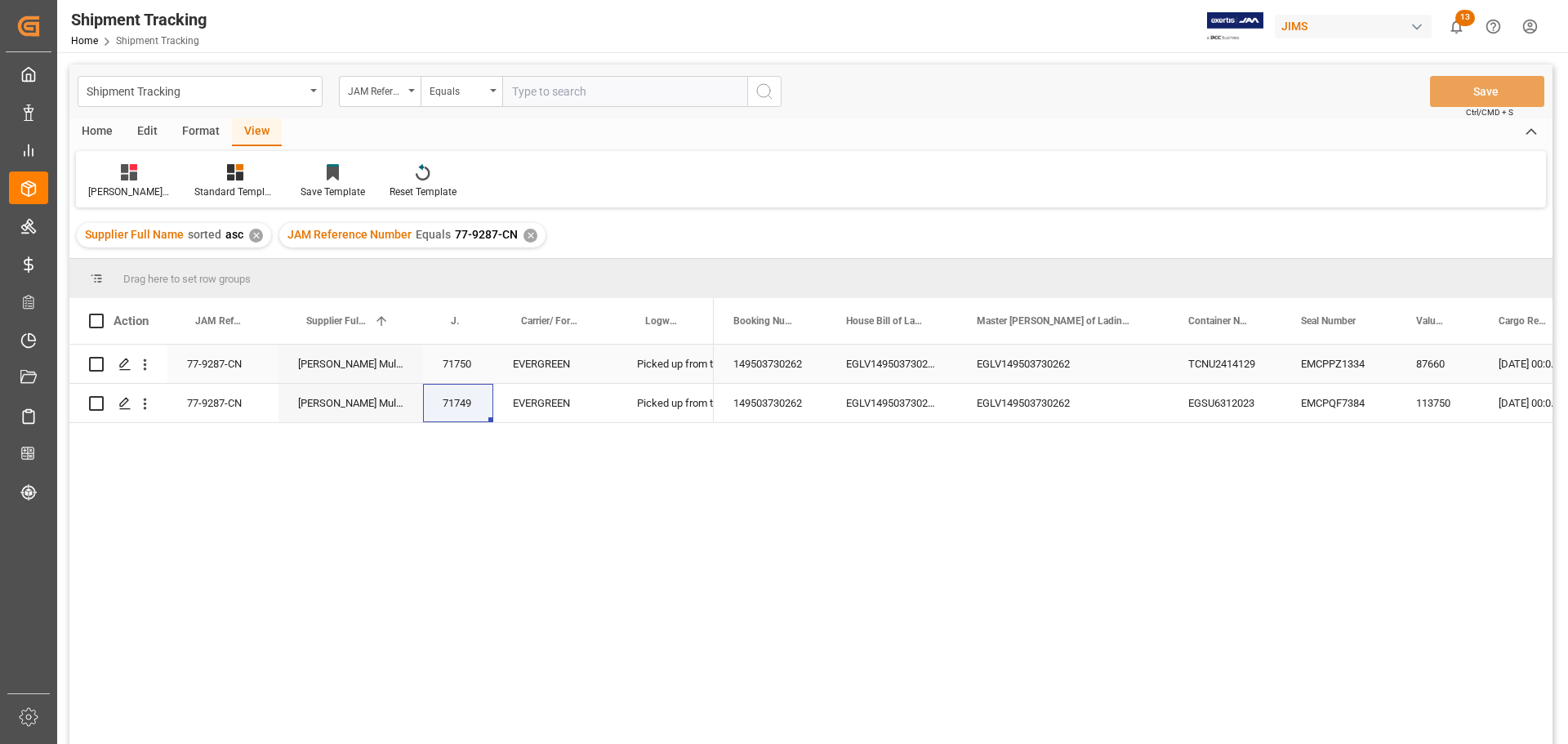 click on "TCNU2414129" at bounding box center (1225, 363) 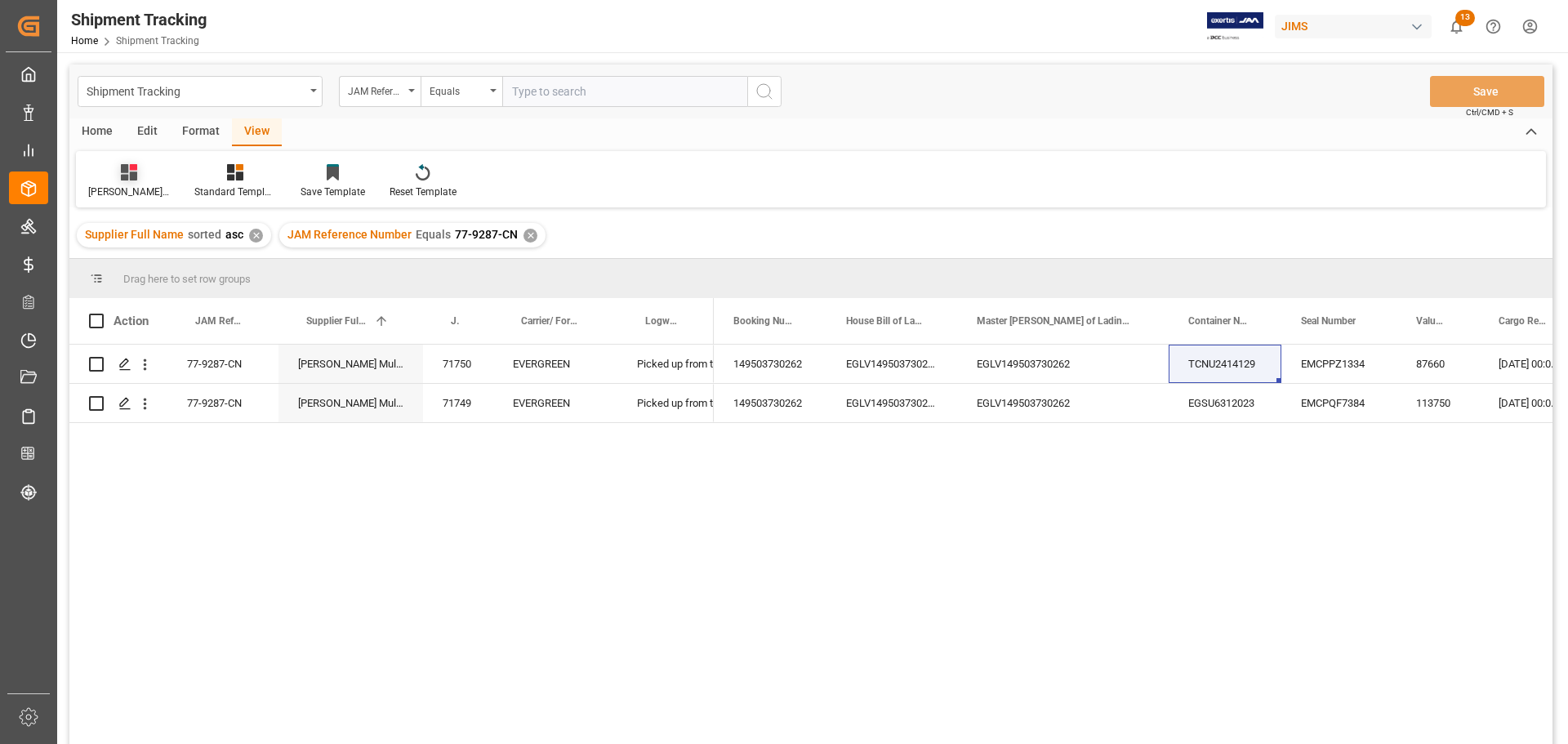 click on "Huixin's tracking all # _5" at bounding box center [129, 192] 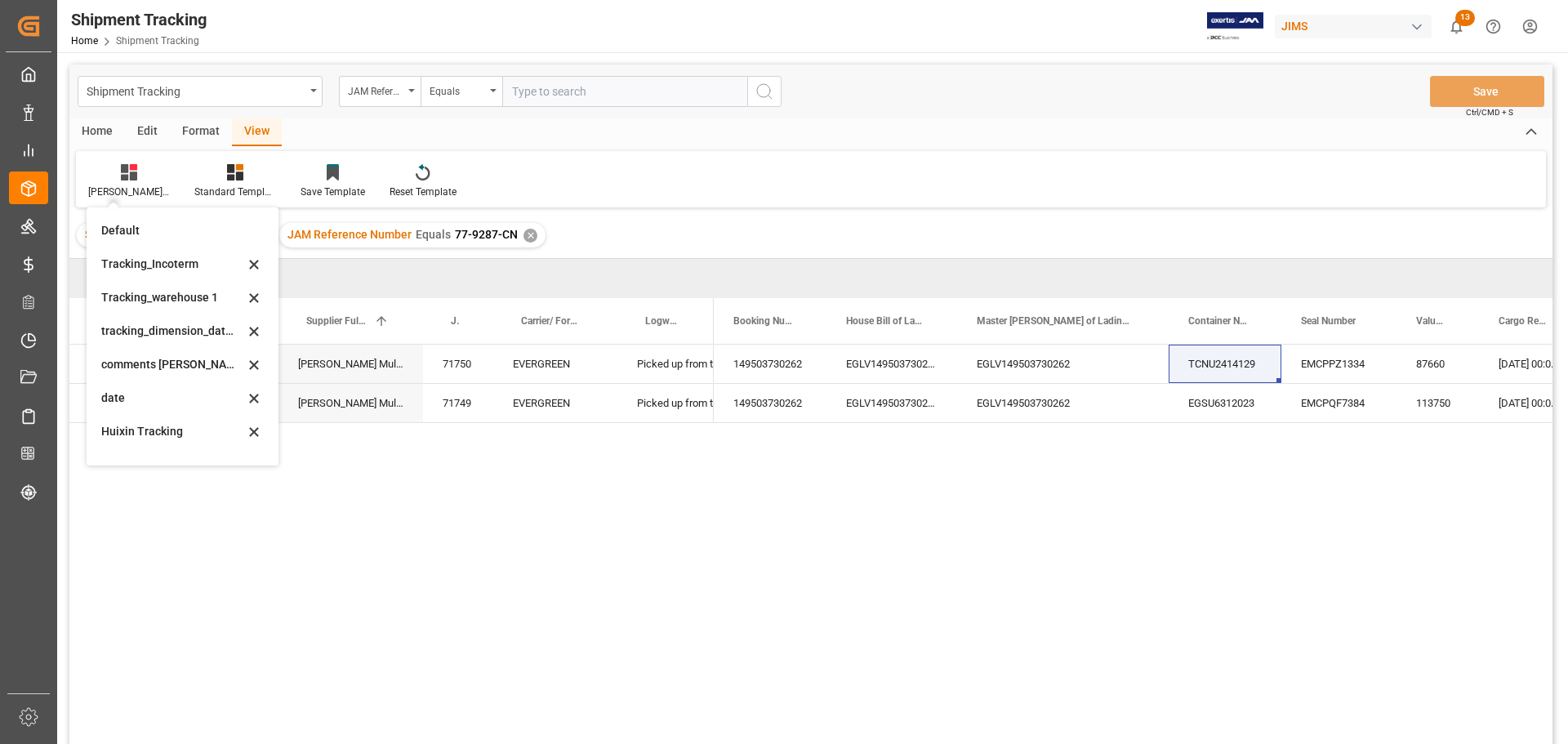 click on "Tracking_warehouse 1" at bounding box center (172, 297) 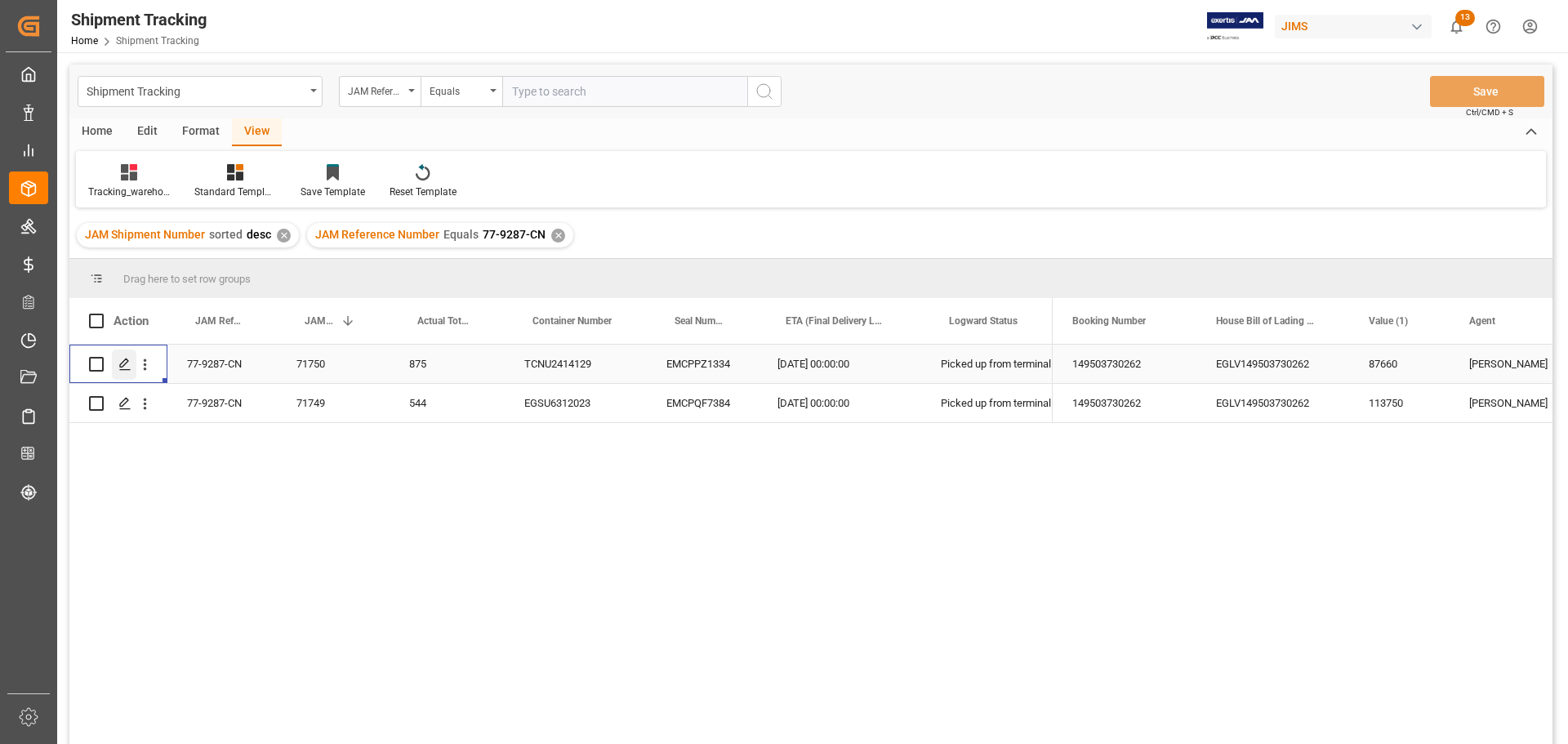 click 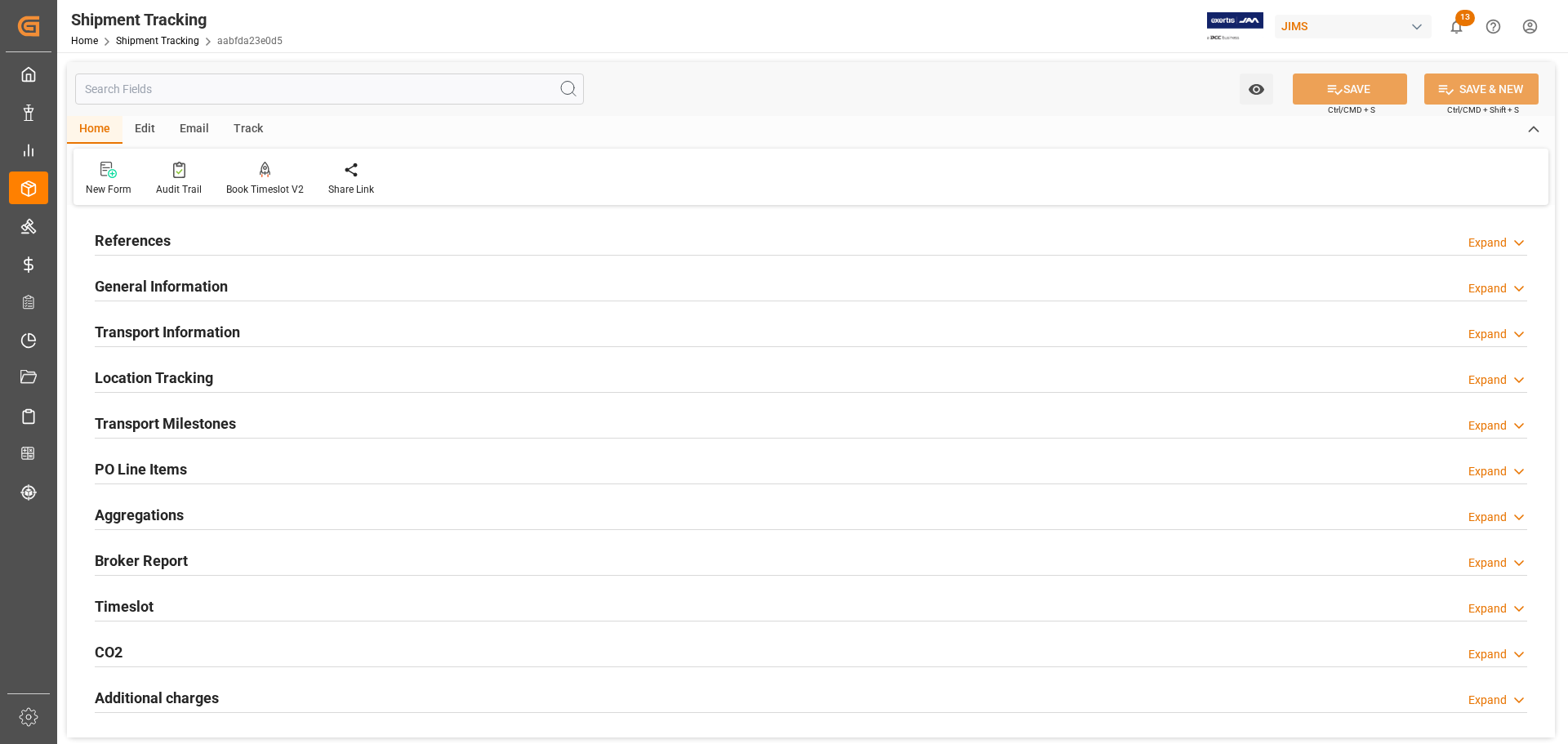 click on "PO Line Items" at bounding box center [140, 469] 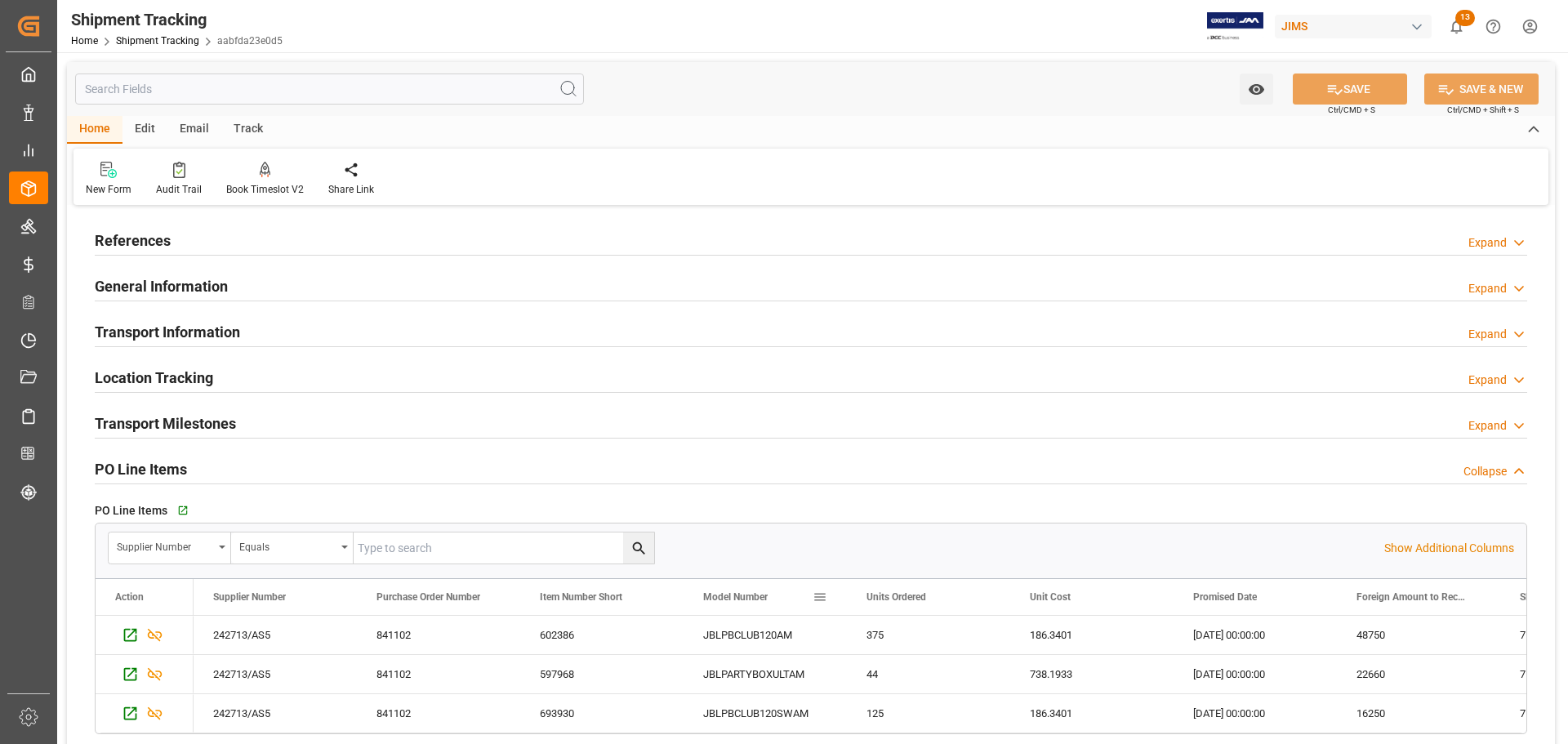 scroll, scrollTop: 82, scrollLeft: 0, axis: vertical 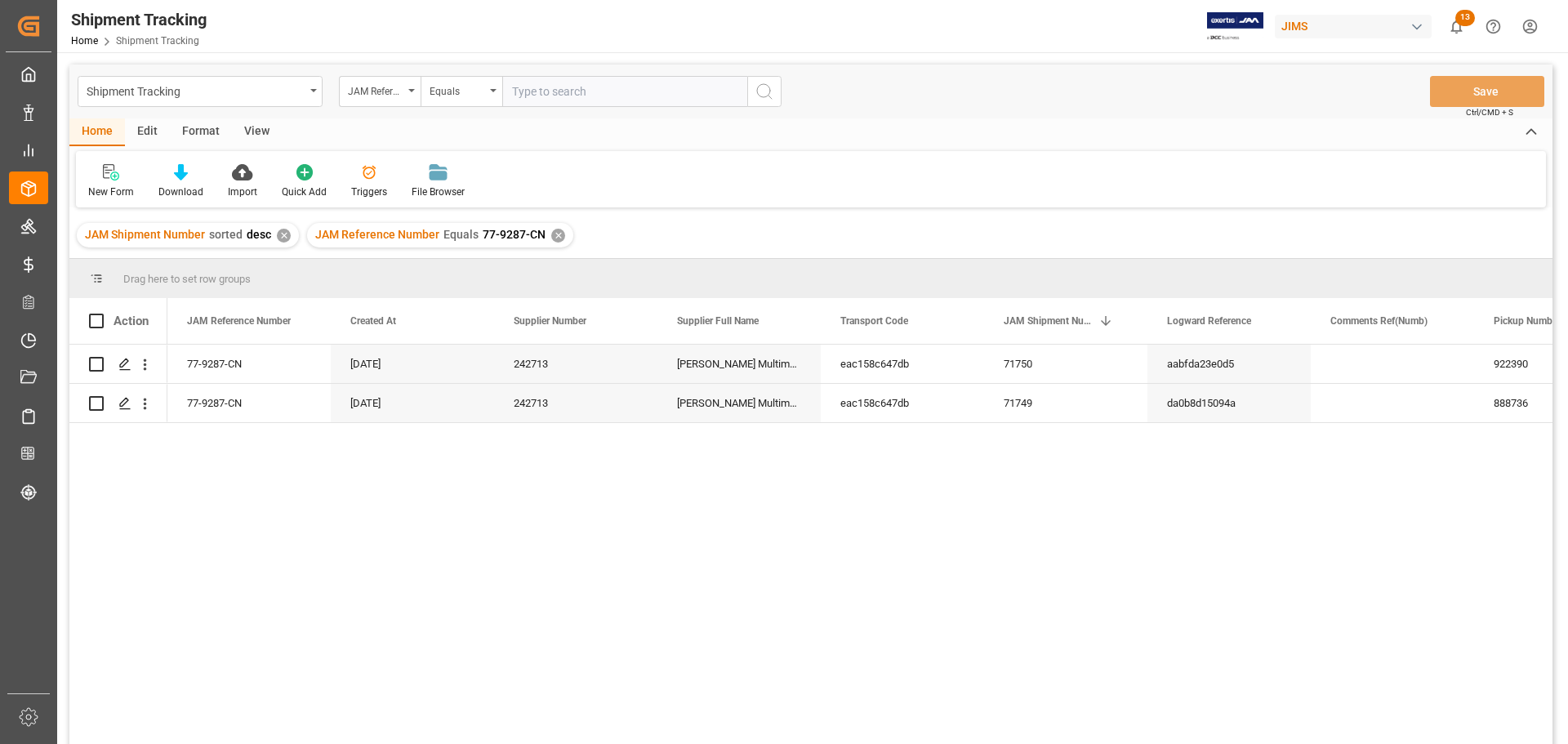 click on "View" at bounding box center (256, 132) 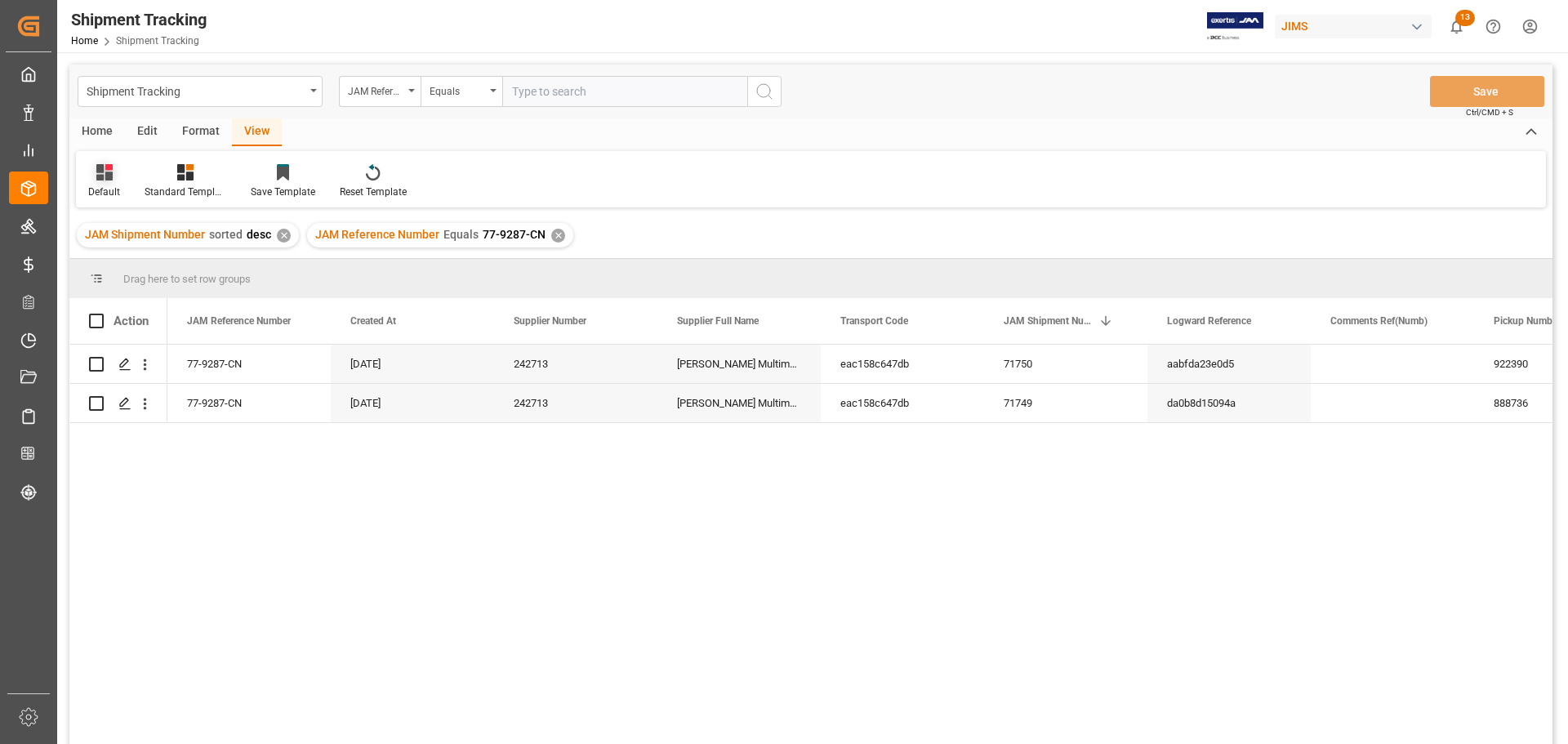 click on "Default" at bounding box center [104, 192] 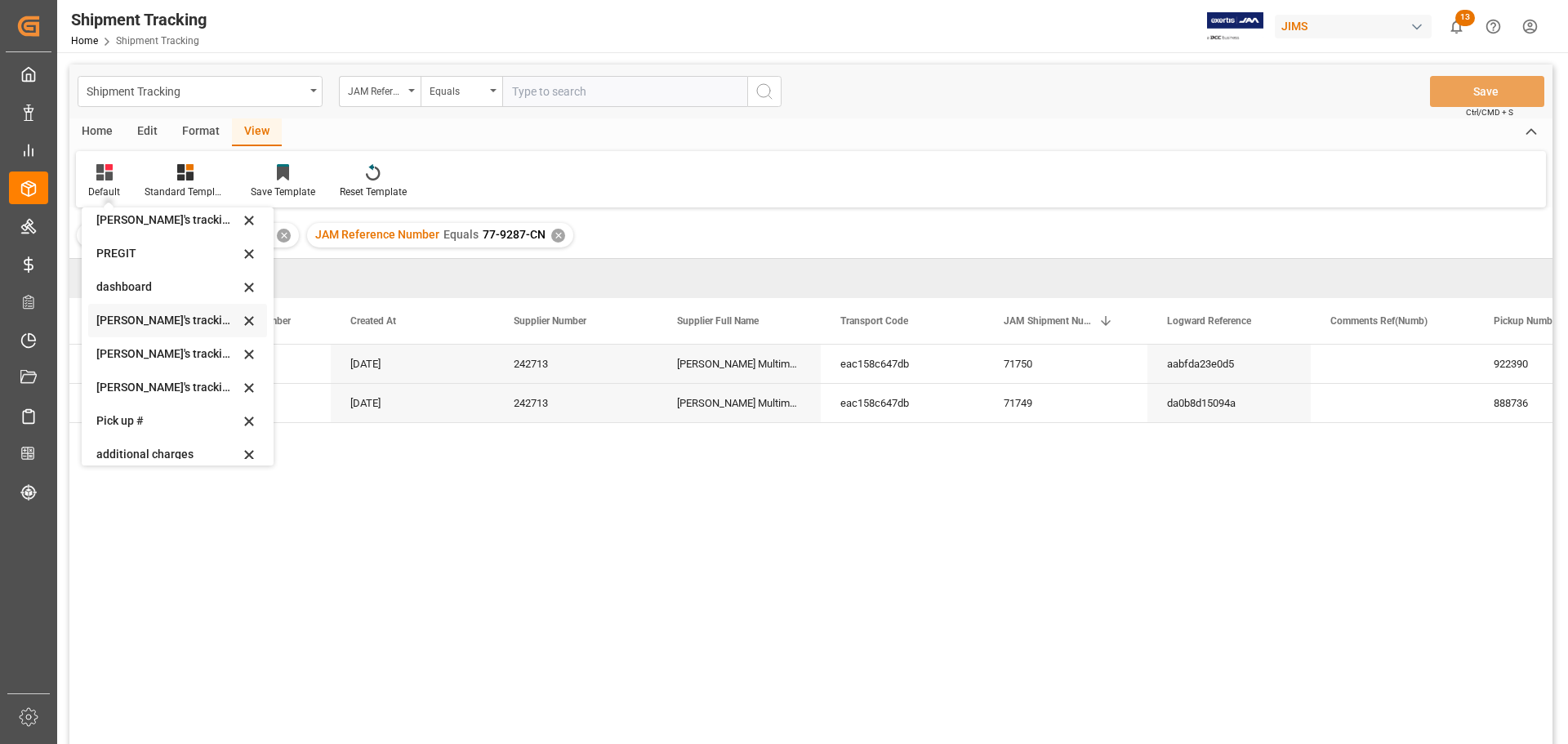 scroll, scrollTop: 0, scrollLeft: 0, axis: both 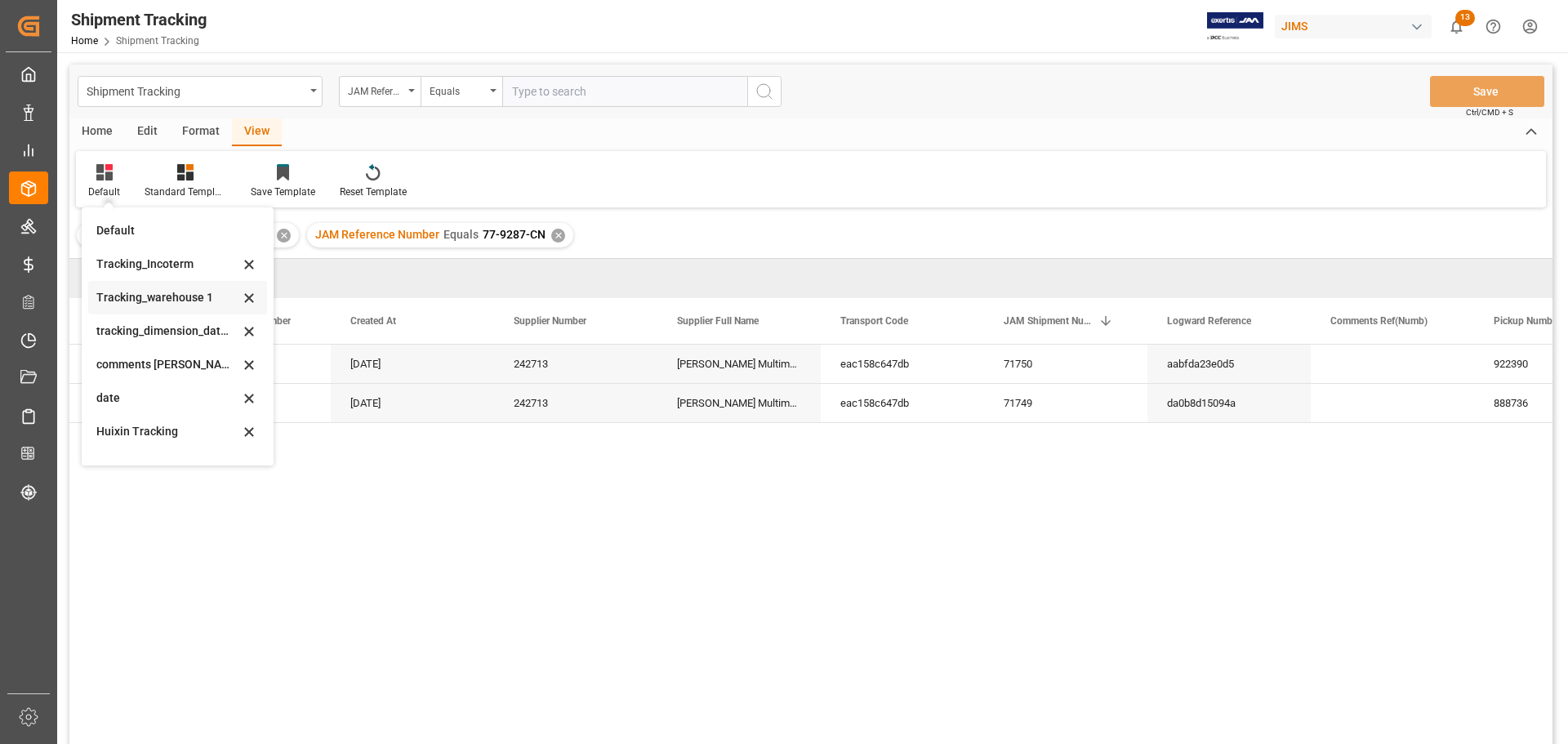 click on "Tracking_warehouse 1" at bounding box center (167, 297) 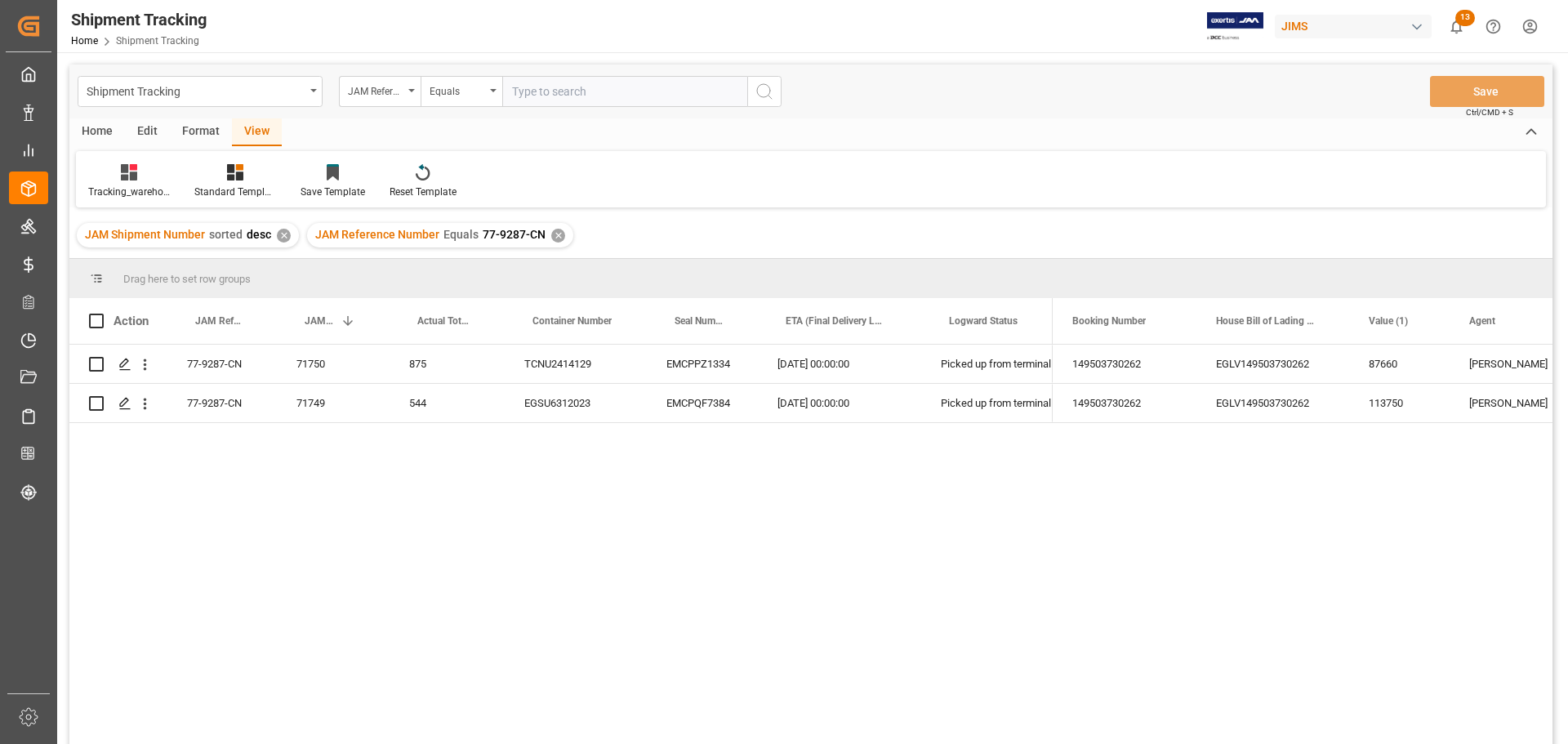 click on "77-9287-CN 71750 875 TCNU2414129 EMCPPZ1334 24-07-2025 00:00:00 Picked up from terminal
77-9287-CN 71749 544 EGSU6312023 EMCPQF7384 22-07-2025 00:00:00 Picked up from terminal
149503730262 EGLV149503730262 87660 HuiXin Gao MULTIMEDIA HOLIDAY 2025 149503730262 EGLV149503730262 113750 HuiXin Gao MULTIMEDIA HOLIDAY 2025" at bounding box center (811, 546) 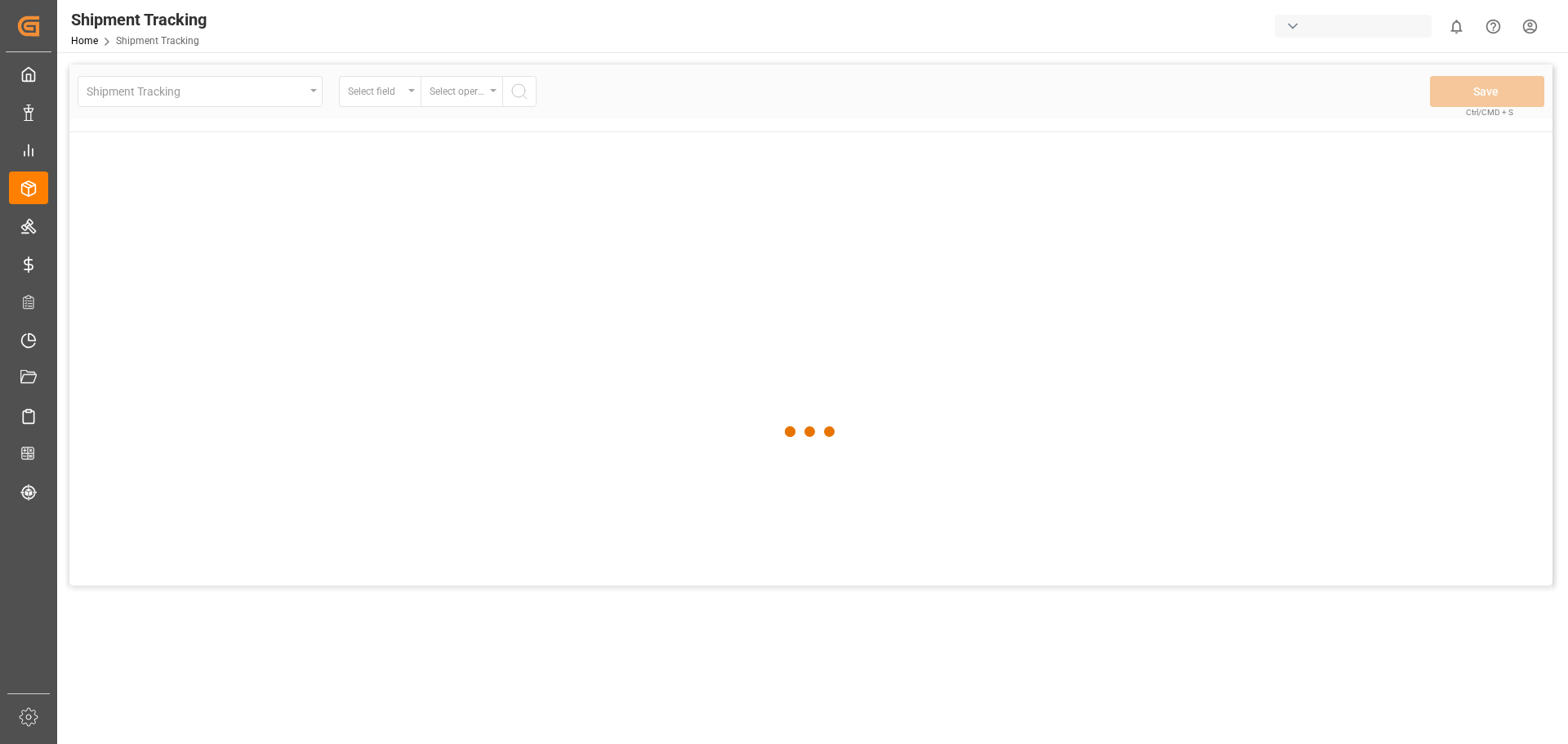 scroll, scrollTop: 0, scrollLeft: 0, axis: both 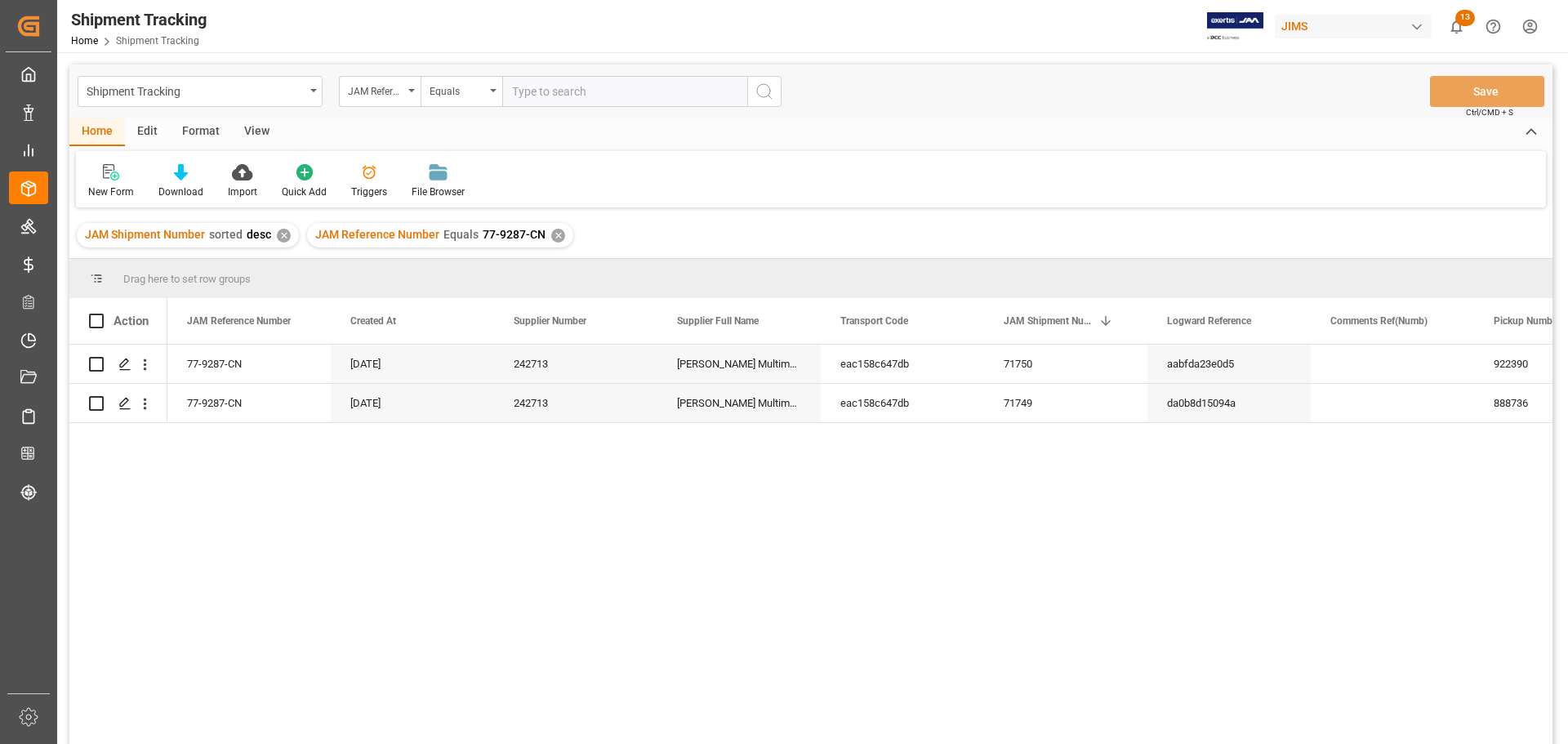 click on "View" at bounding box center (256, 132) 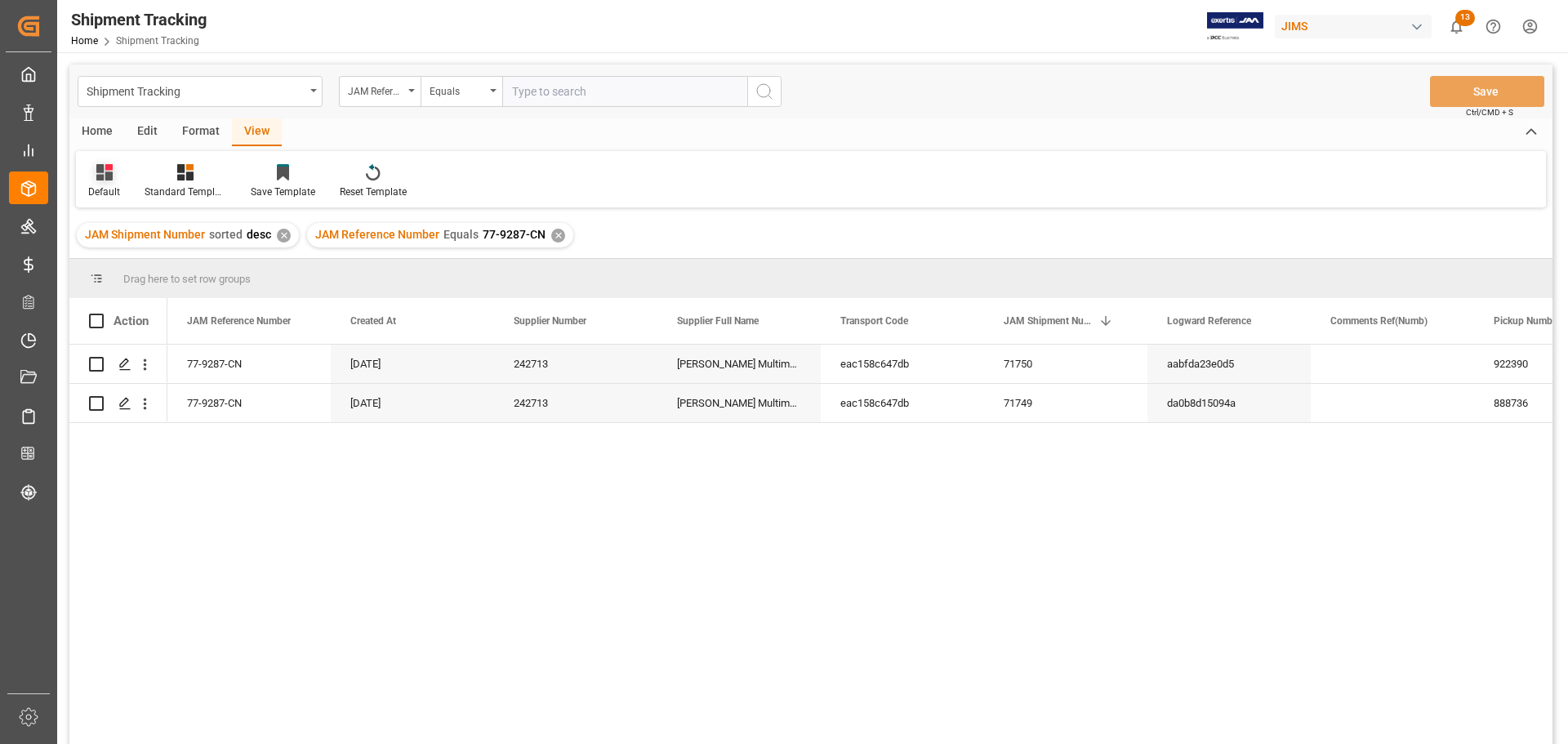 click on "Default" at bounding box center [104, 192] 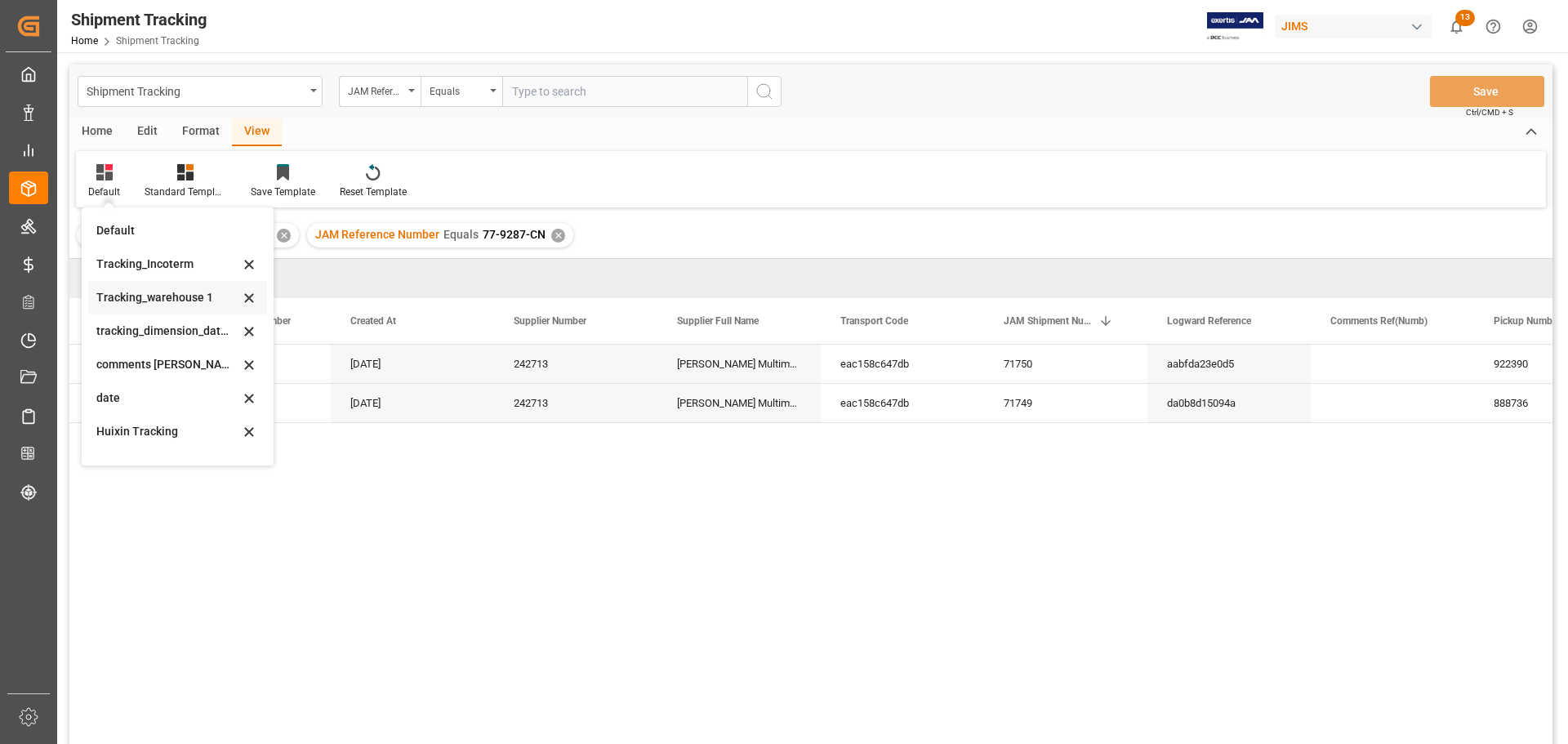 click on "Tracking_warehouse 1" at bounding box center [167, 297] 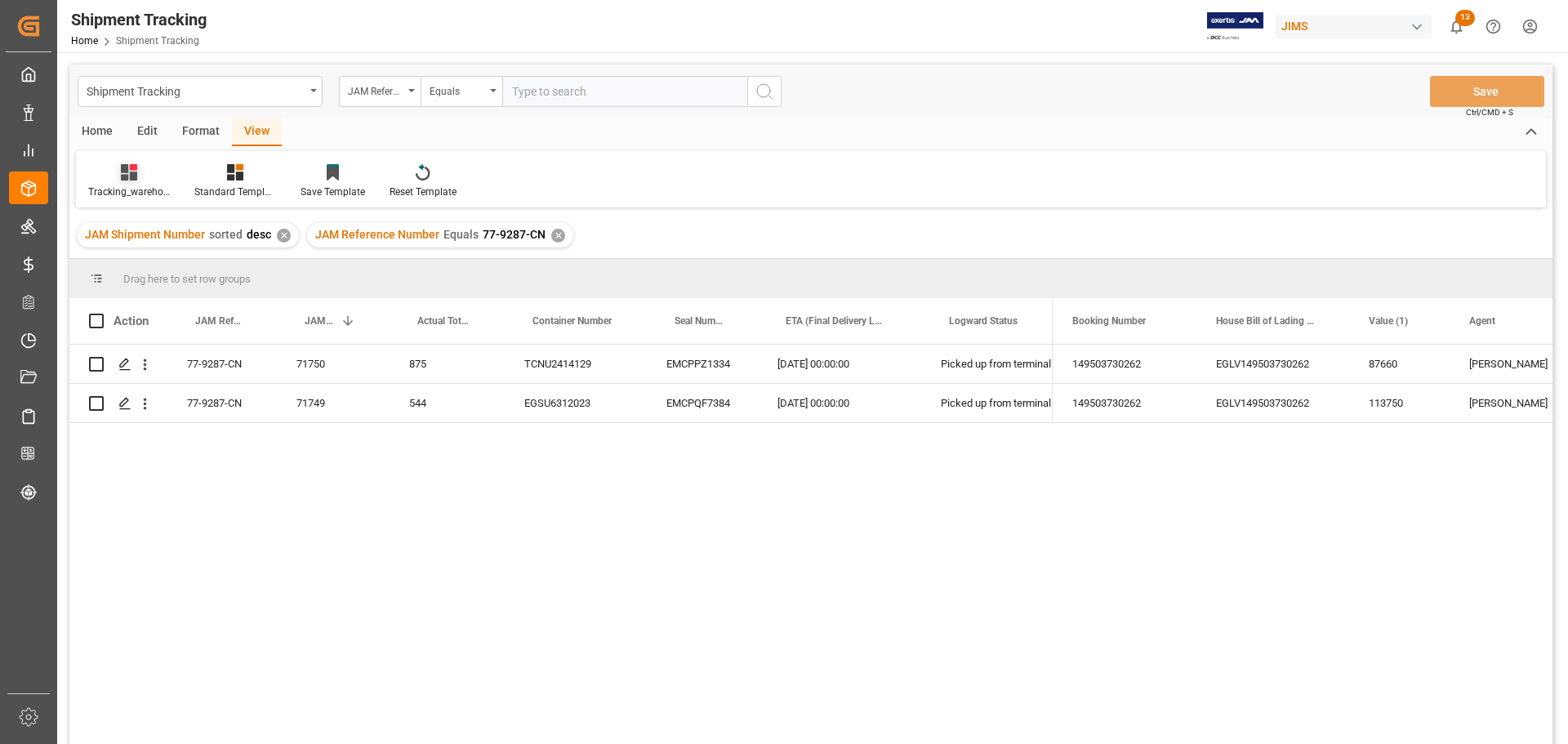 click on "Tracking_warehouse 1" at bounding box center [129, 192] 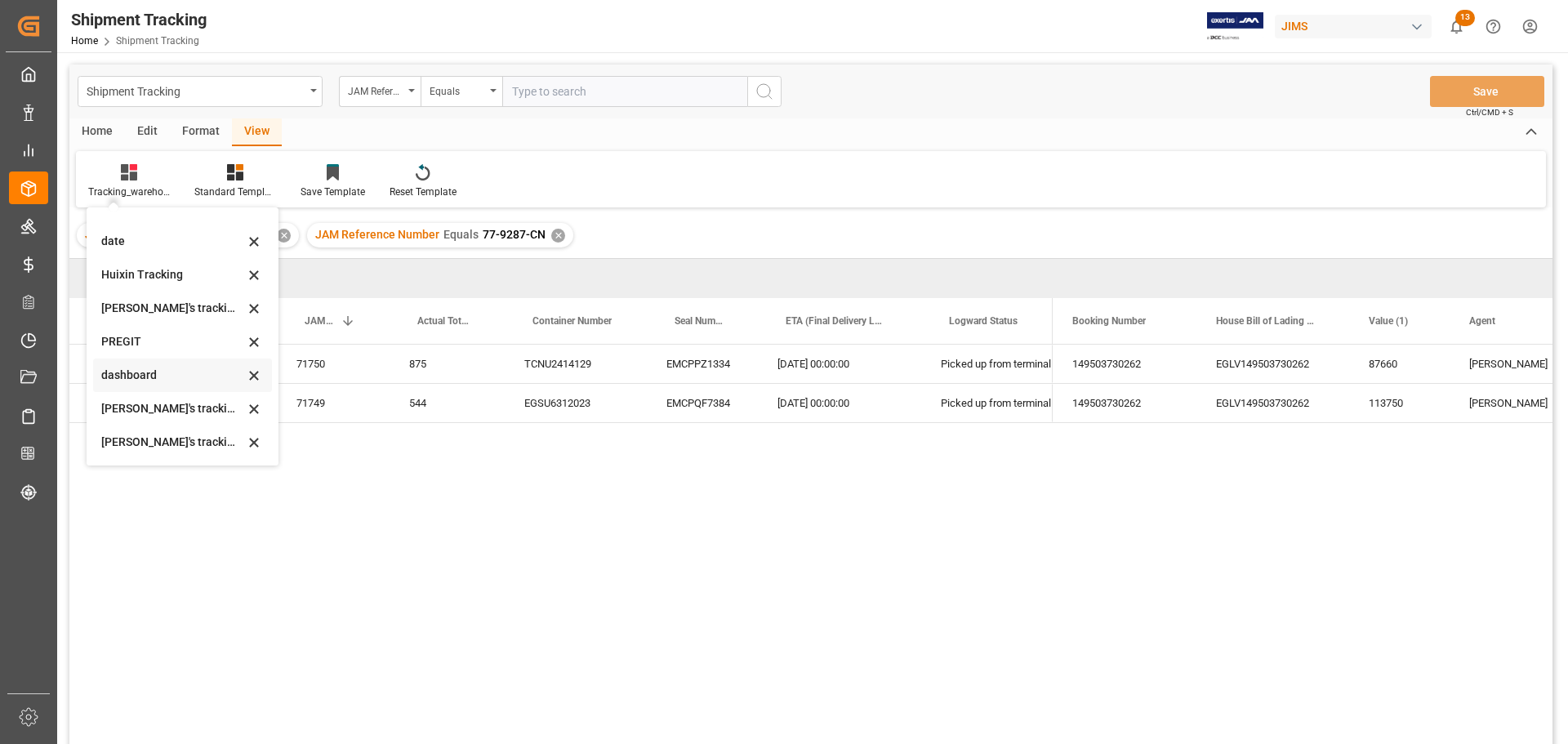 scroll, scrollTop: 163, scrollLeft: 0, axis: vertical 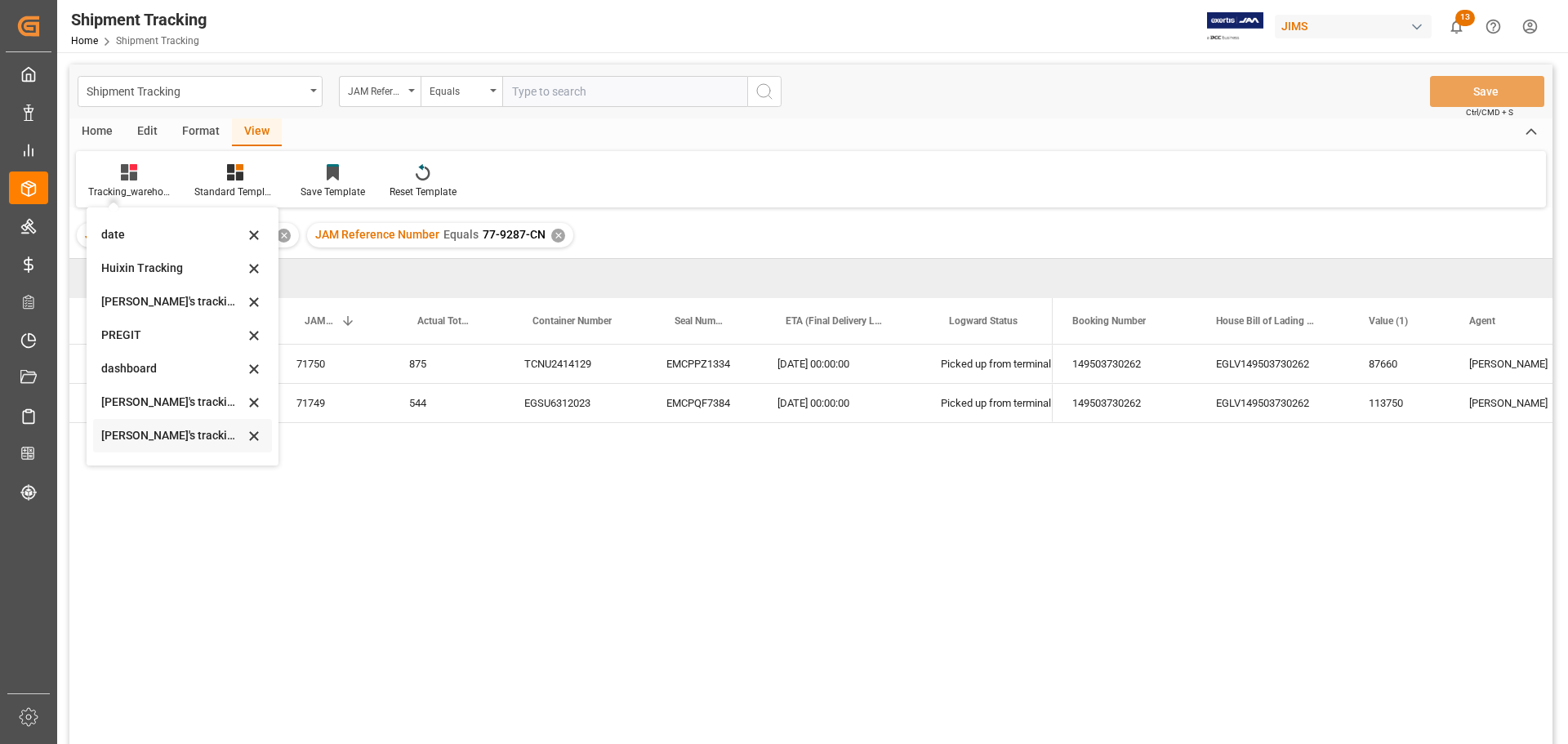 click on "[PERSON_NAME]'s tracking all # _5" at bounding box center (172, 435) 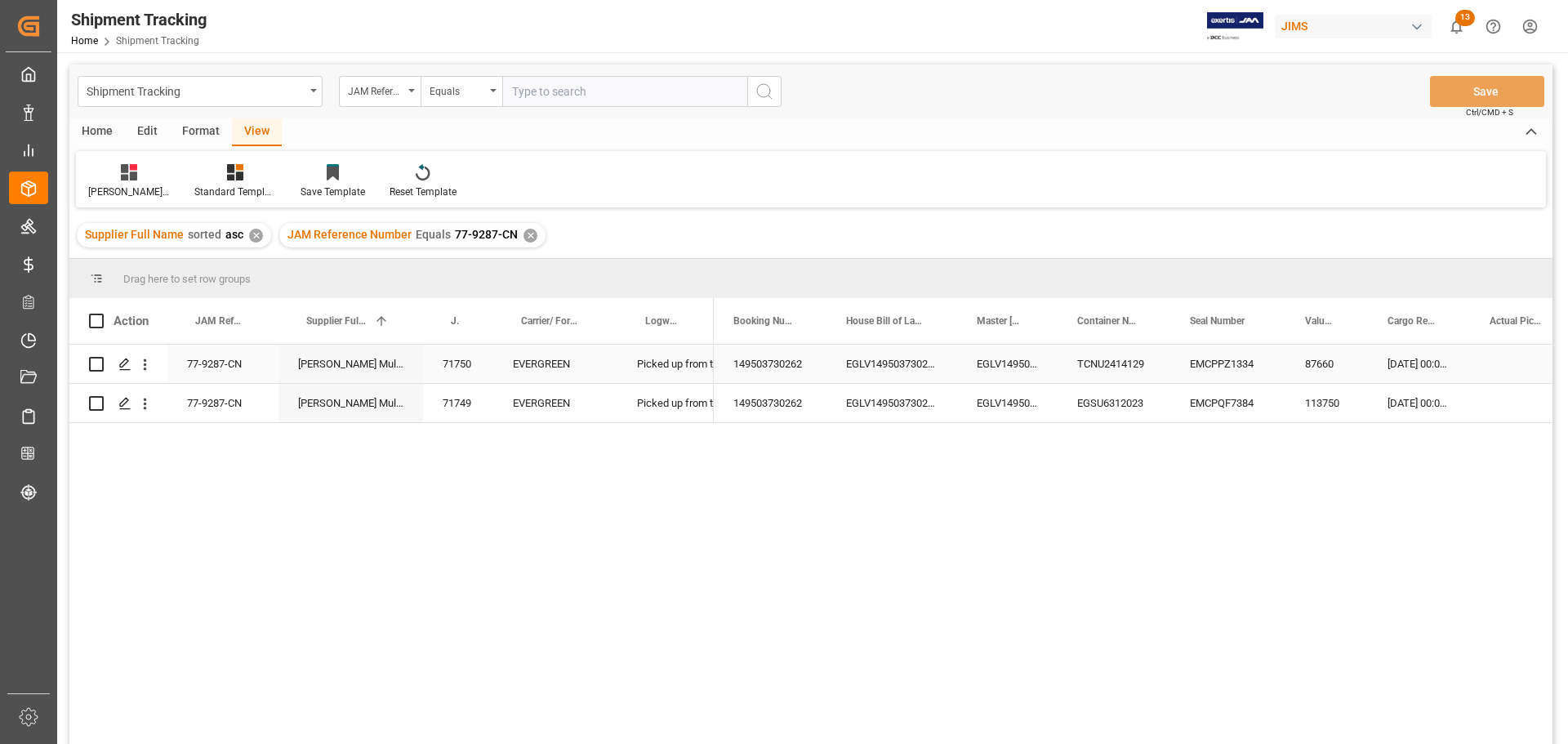 click at bounding box center (1524, 363) 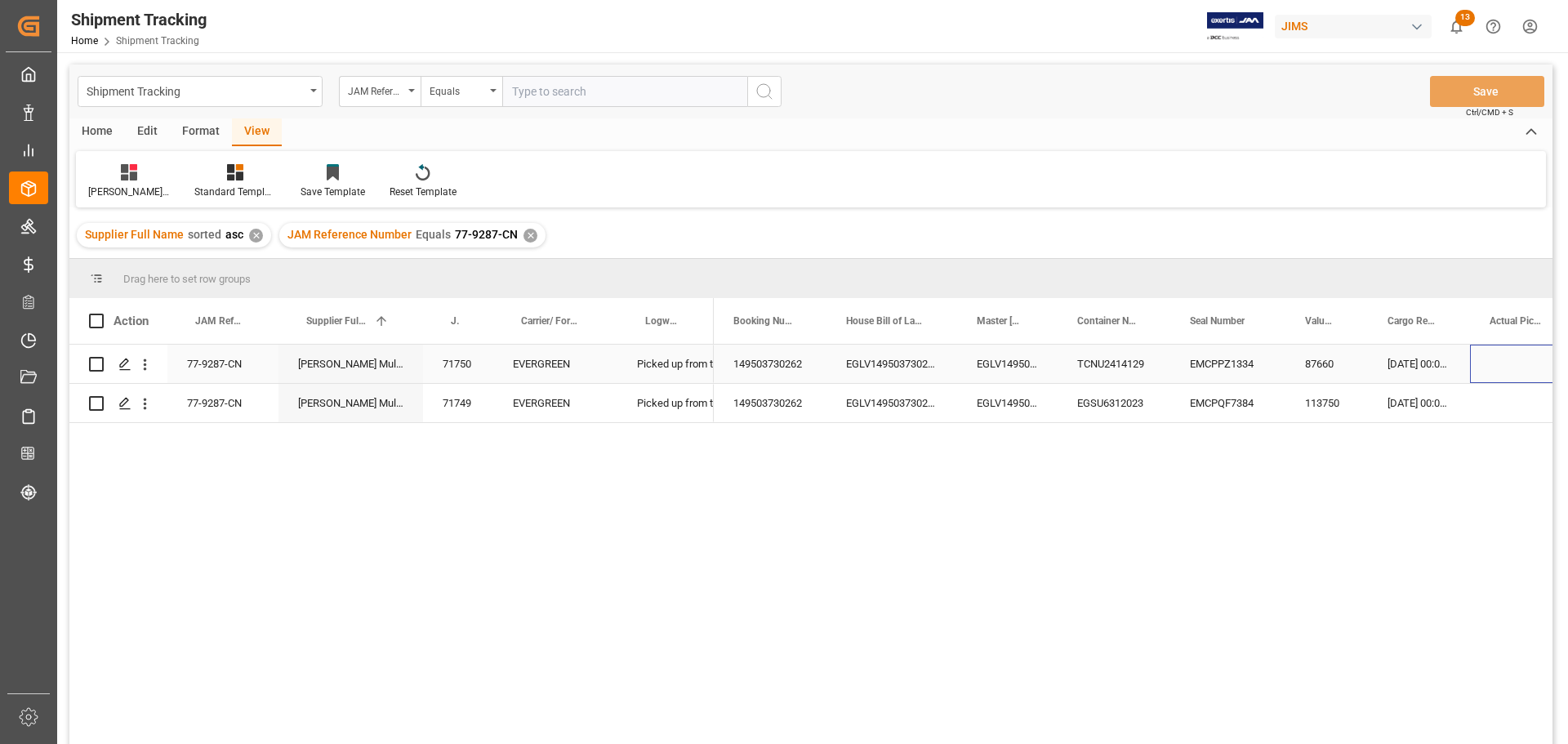 scroll, scrollTop: 0, scrollLeft: 139, axis: horizontal 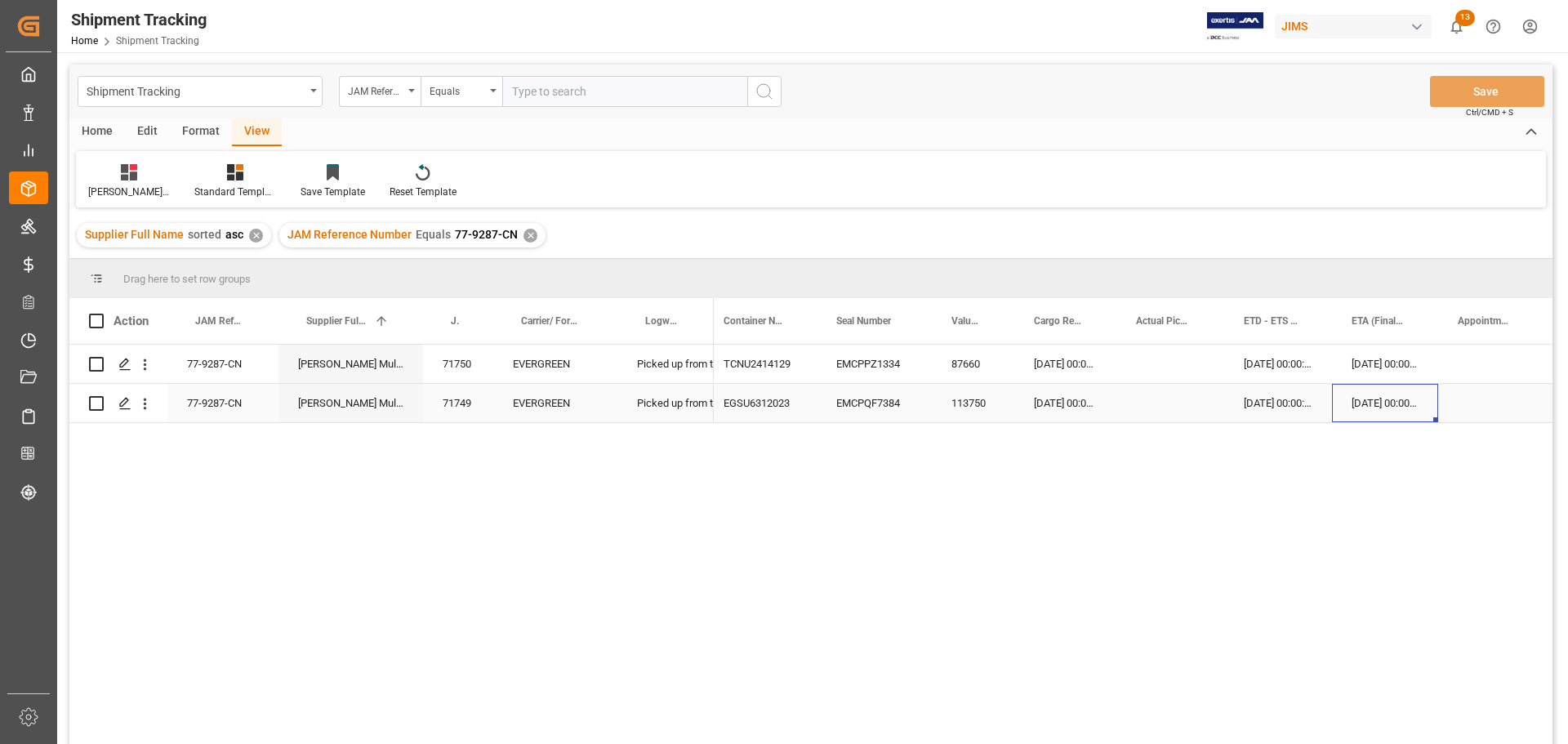 click on "[DATE] 00:00:00" at bounding box center (1385, 403) 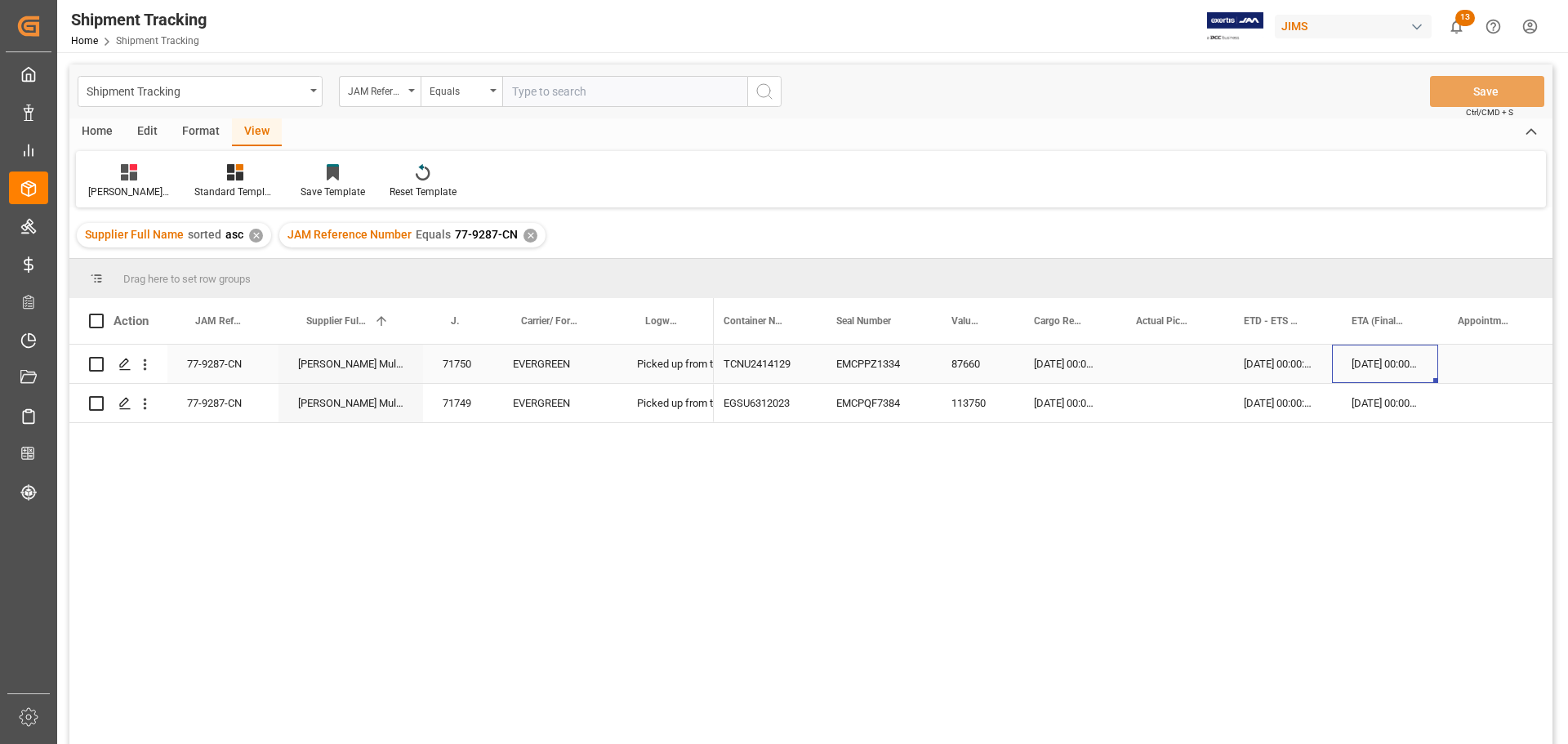 click on "[DATE] 00:00:00" at bounding box center (1385, 363) 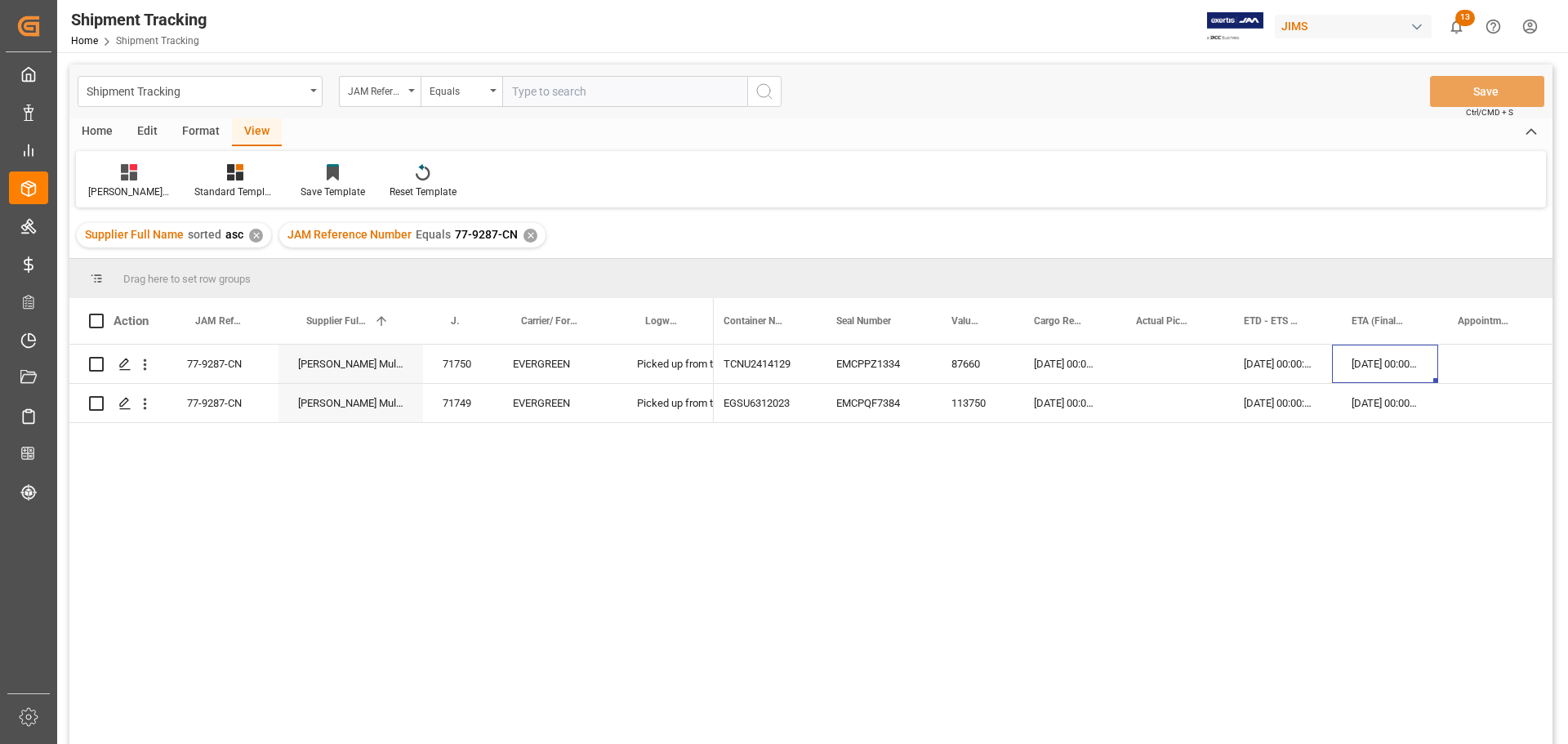 click on "EGLV149503730262 EGLV149503730262 TCNU2414129 EMCPPZ1334 87660 [DATE] 00:00:00 [DATE] 00:00:00 [DATE] 00:00:00 HuiXin Gao MULTIMEDIA HOLIDAY 2025 EGLV149503730262 EGLV149503730262 EGSU6312023 EMCPQF7384 113750 [DATE] 00:00:00 [DATE] 00:00:00 [DATE] 00:00:00 HuiXin Gao MULTIMEDIA HOLIDAY 2025" at bounding box center [1133, 550] 